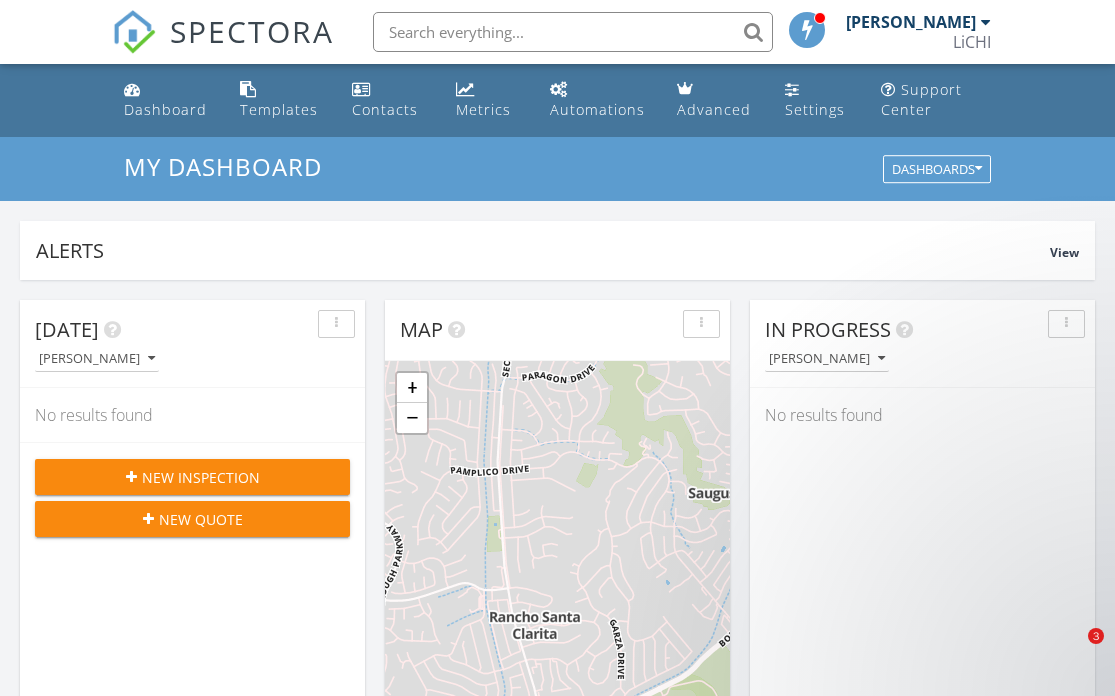 scroll, scrollTop: 0, scrollLeft: 0, axis: both 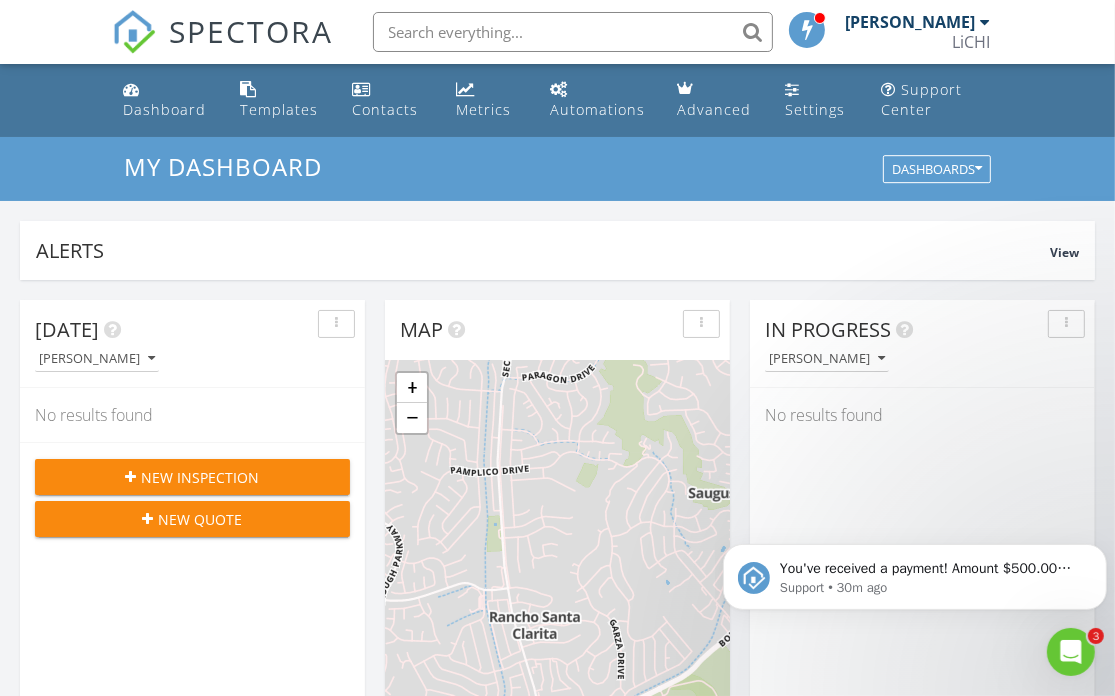 click at bounding box center (573, 32) 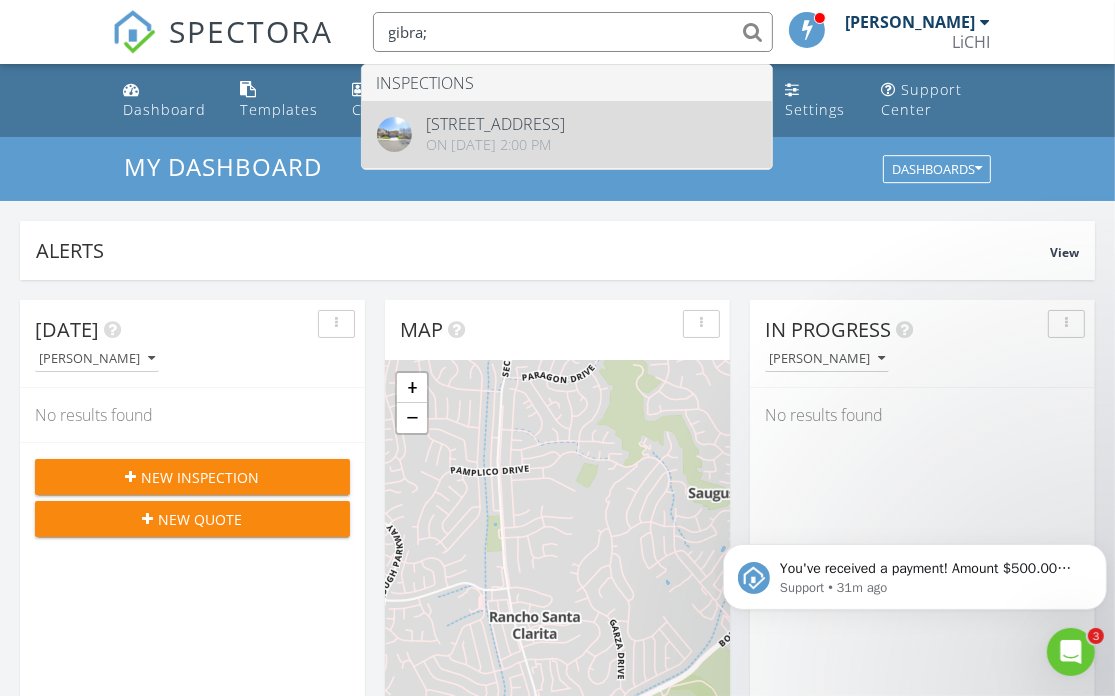 type on "gibra;" 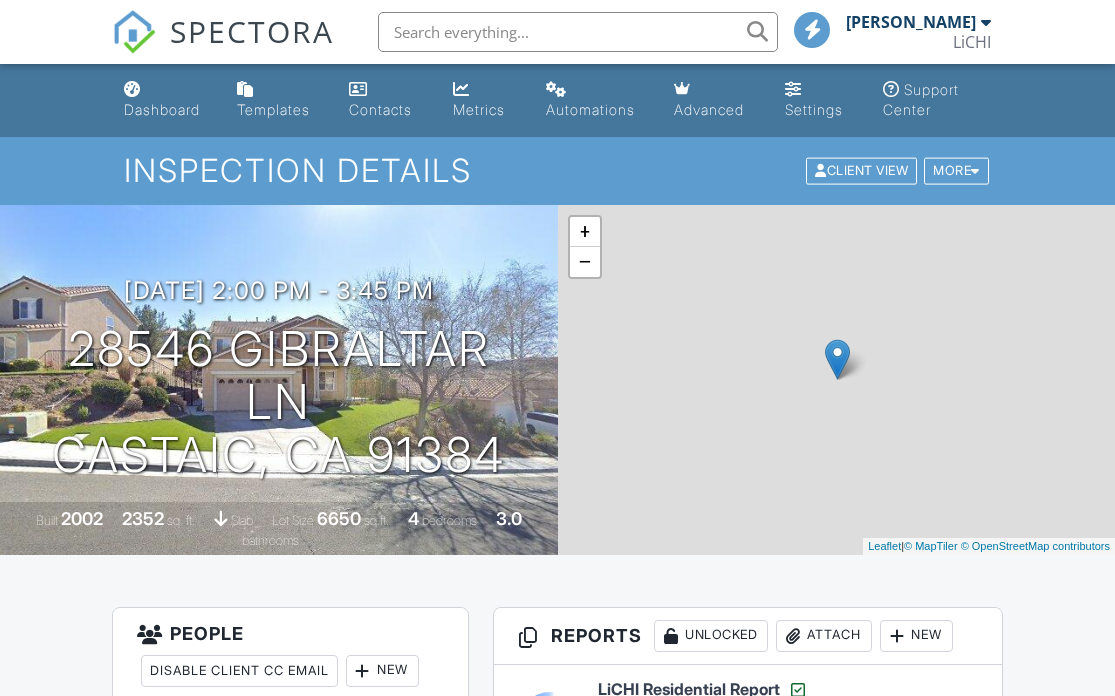 scroll, scrollTop: 0, scrollLeft: 0, axis: both 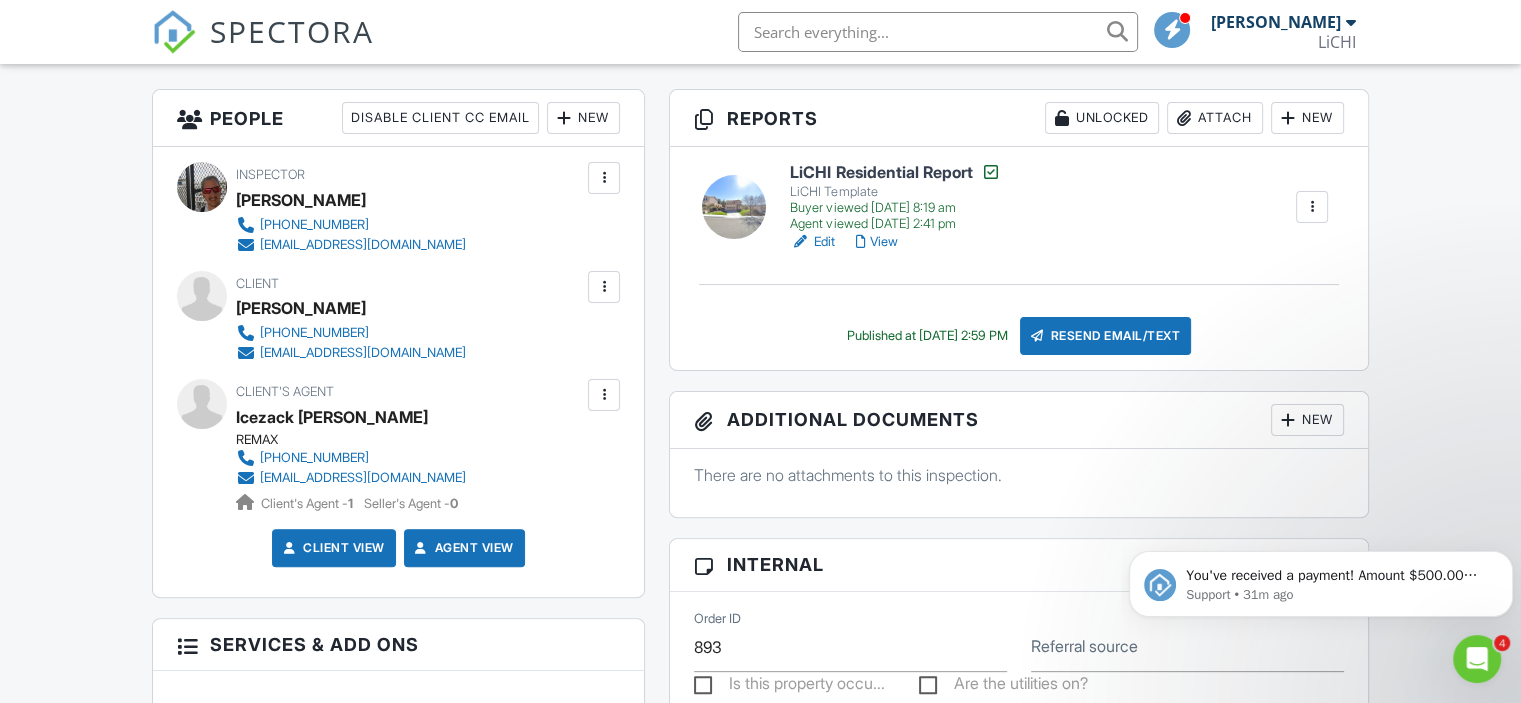 click on "View" at bounding box center [876, 242] 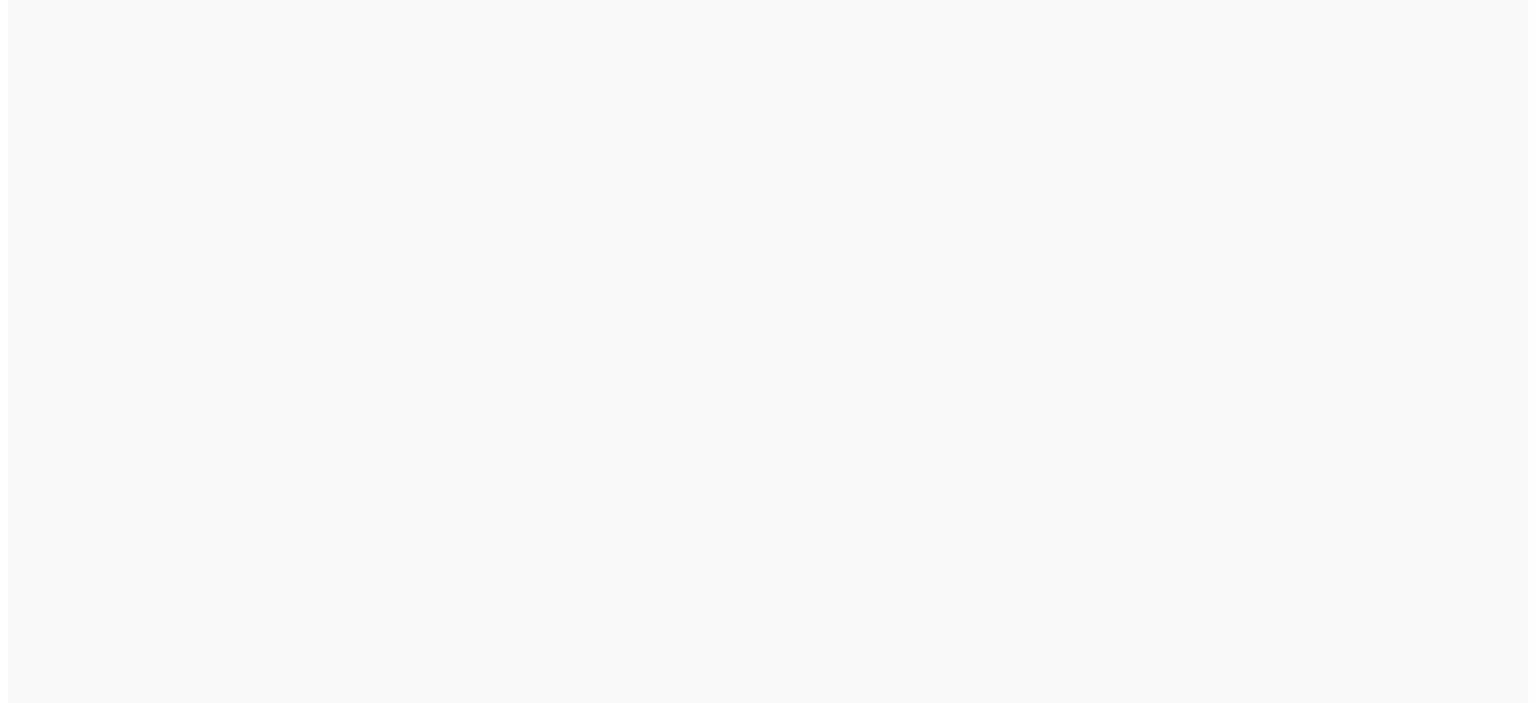 scroll, scrollTop: 0, scrollLeft: 0, axis: both 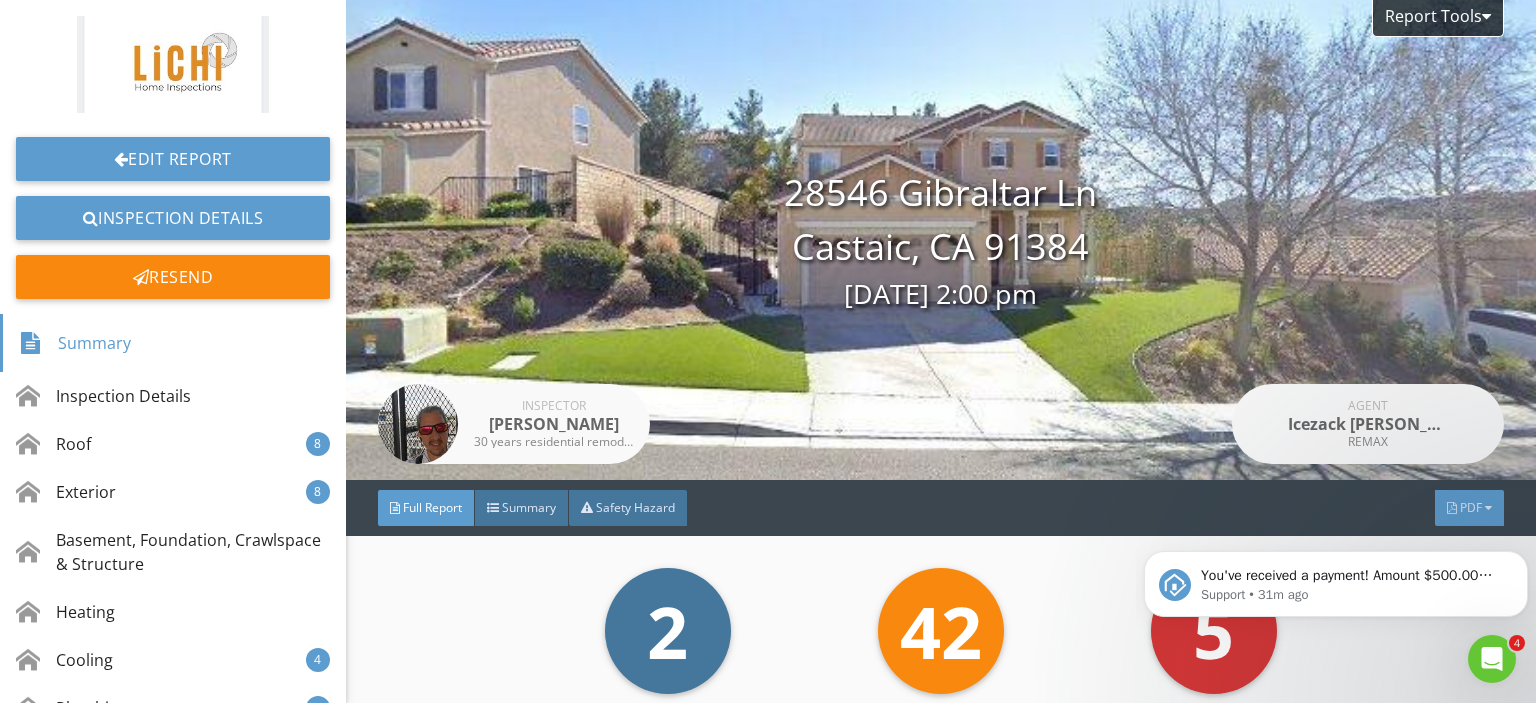click on "PDF" at bounding box center (1469, 508) 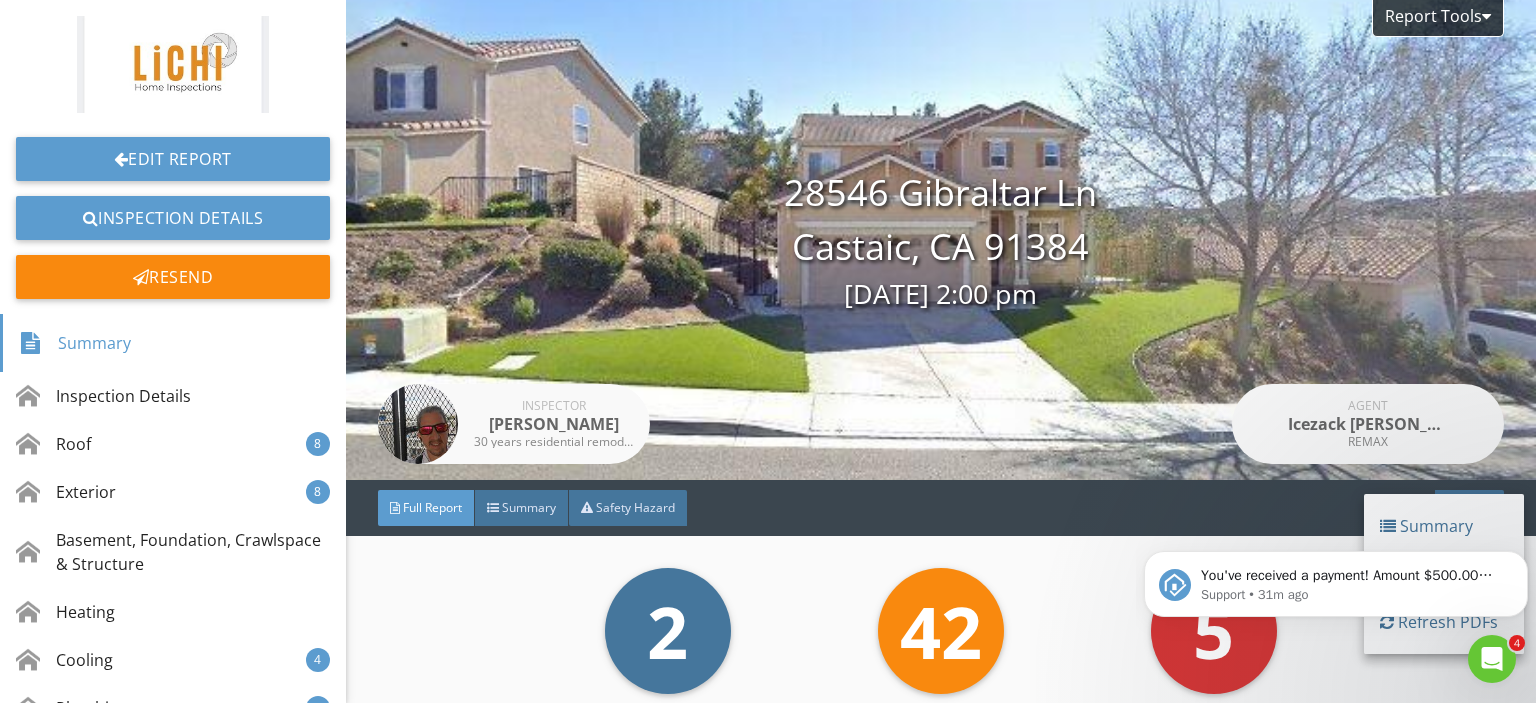 click on "You've received a payment!  Amount  $500.00  Fee  $0.00  Net  $500.00  Transaction #  pi_3RjnD1K7snlDGpRF1Q7j2NSc  Inspection  26315 Rainbow Glen Dr 238, Santa Clarita, CA 91321 Payouts to your bank or debit card occur on a daily basis. Each payment usually takes two business days to process. You can view your pending payout amount here. If you have any questions reach out on our chat bubble at app.spectora.com. Support • 31m ago" at bounding box center (1336, 492) 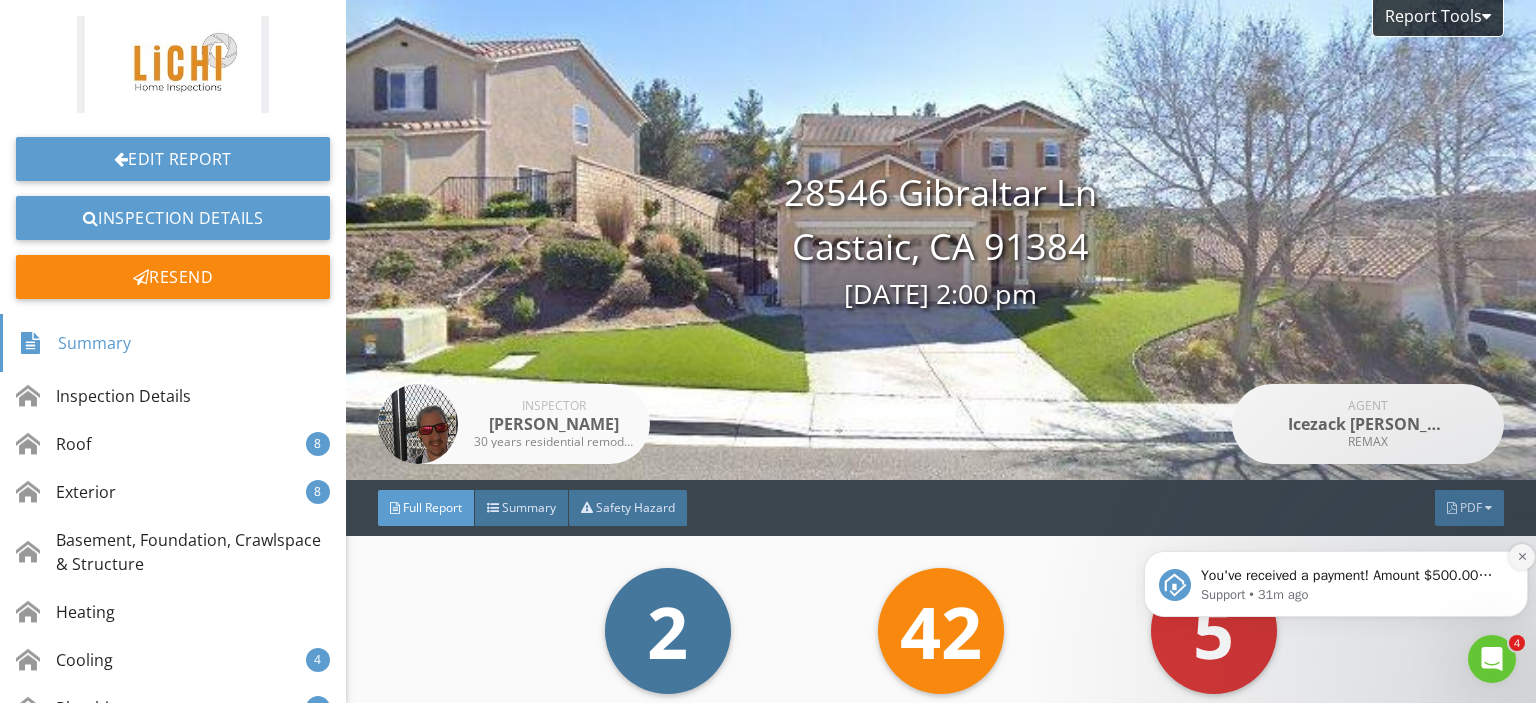 click 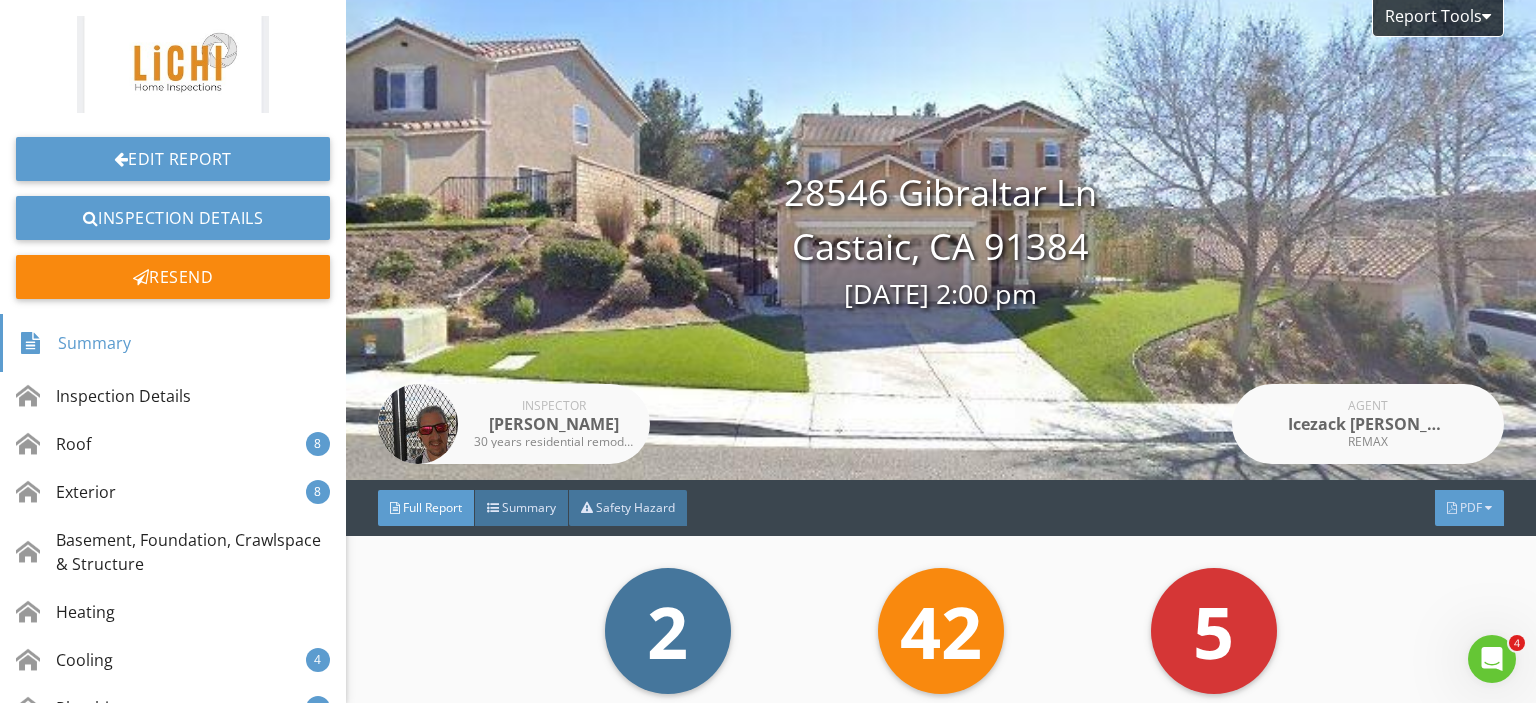 click on "PDF" at bounding box center [1469, 508] 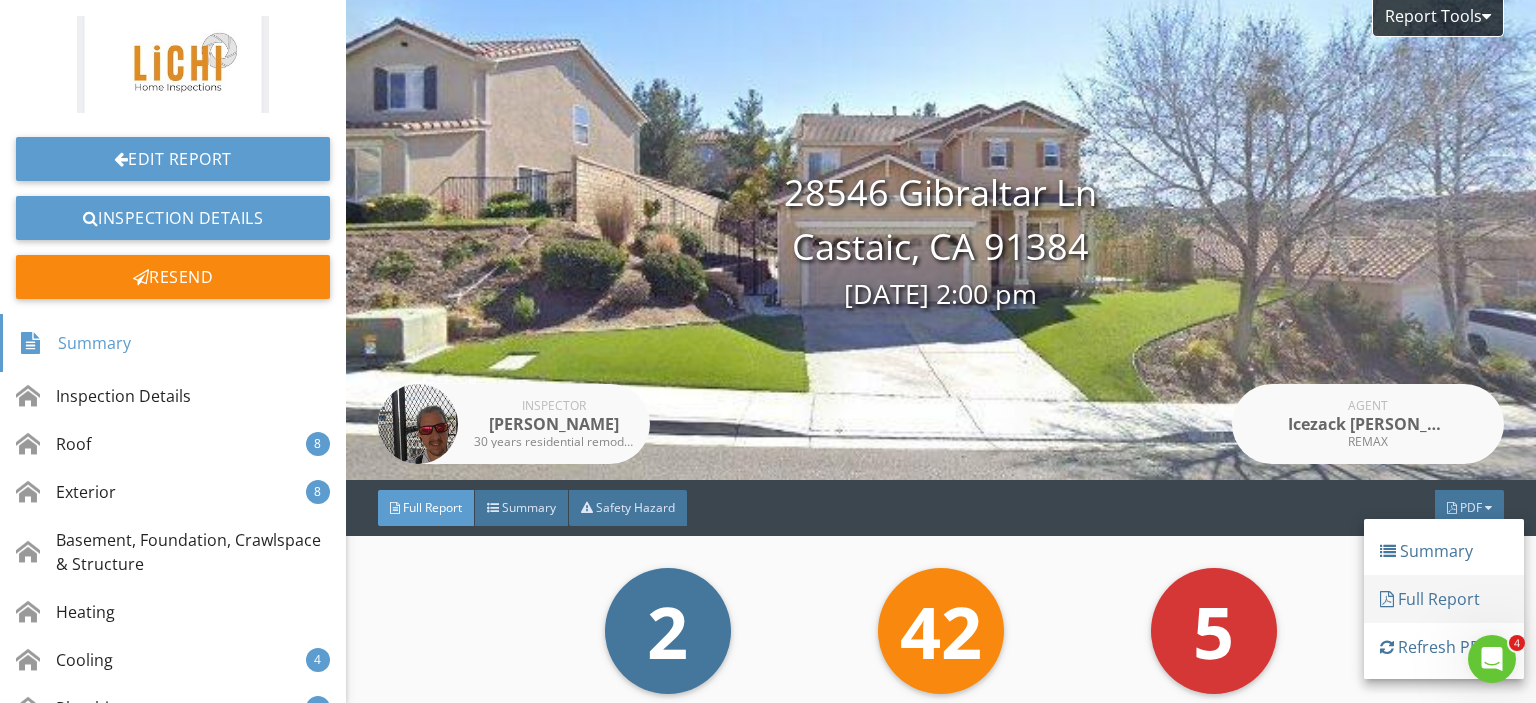 click on "Full Report" at bounding box center (1444, 599) 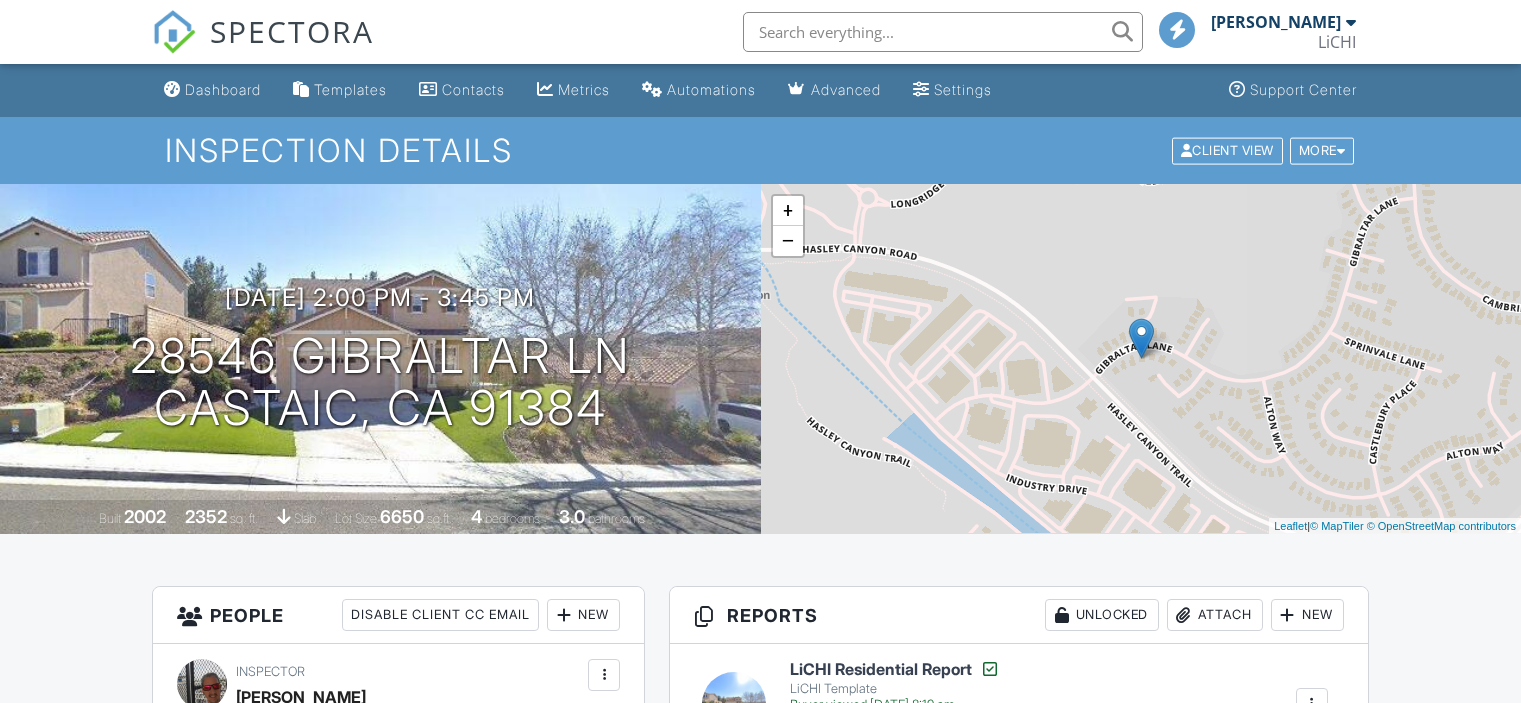 scroll, scrollTop: 497, scrollLeft: 0, axis: vertical 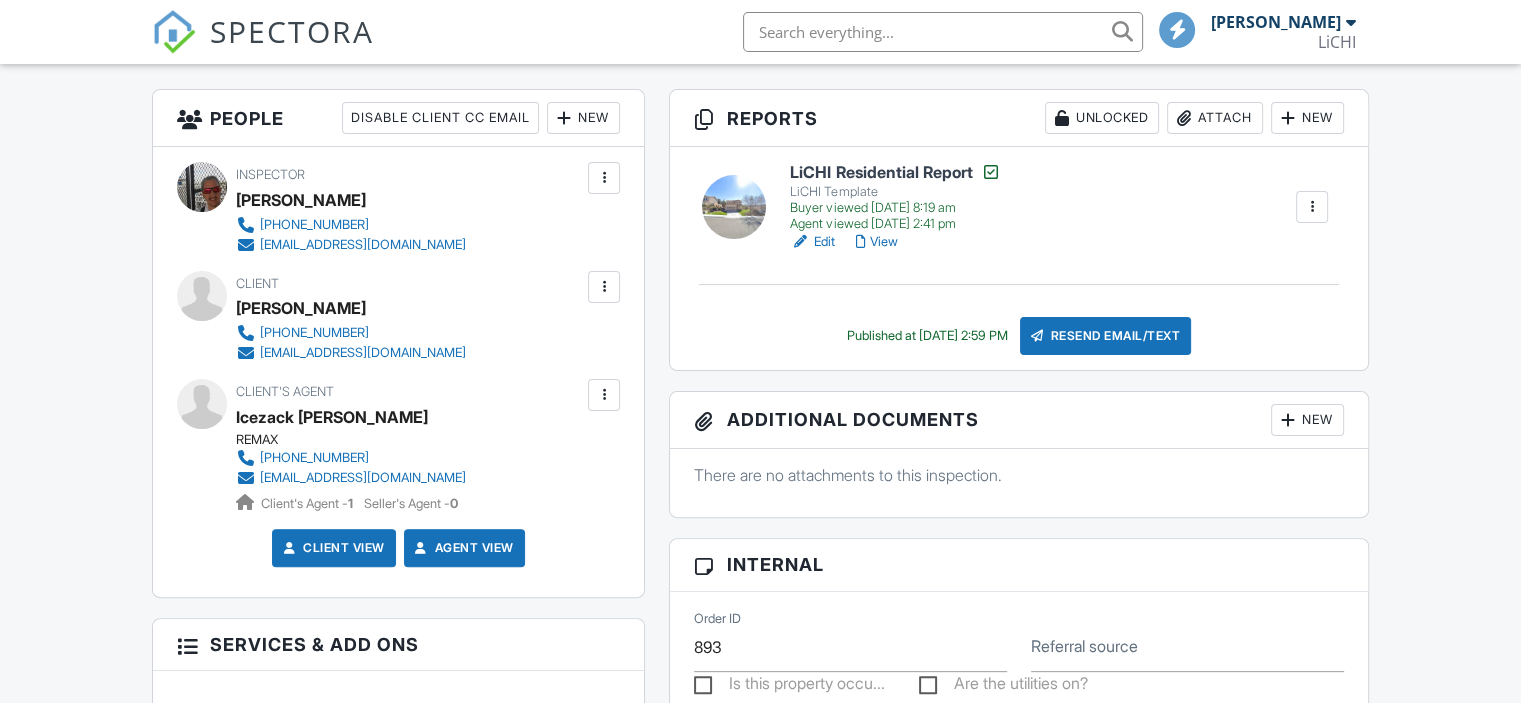 click at bounding box center [943, 32] 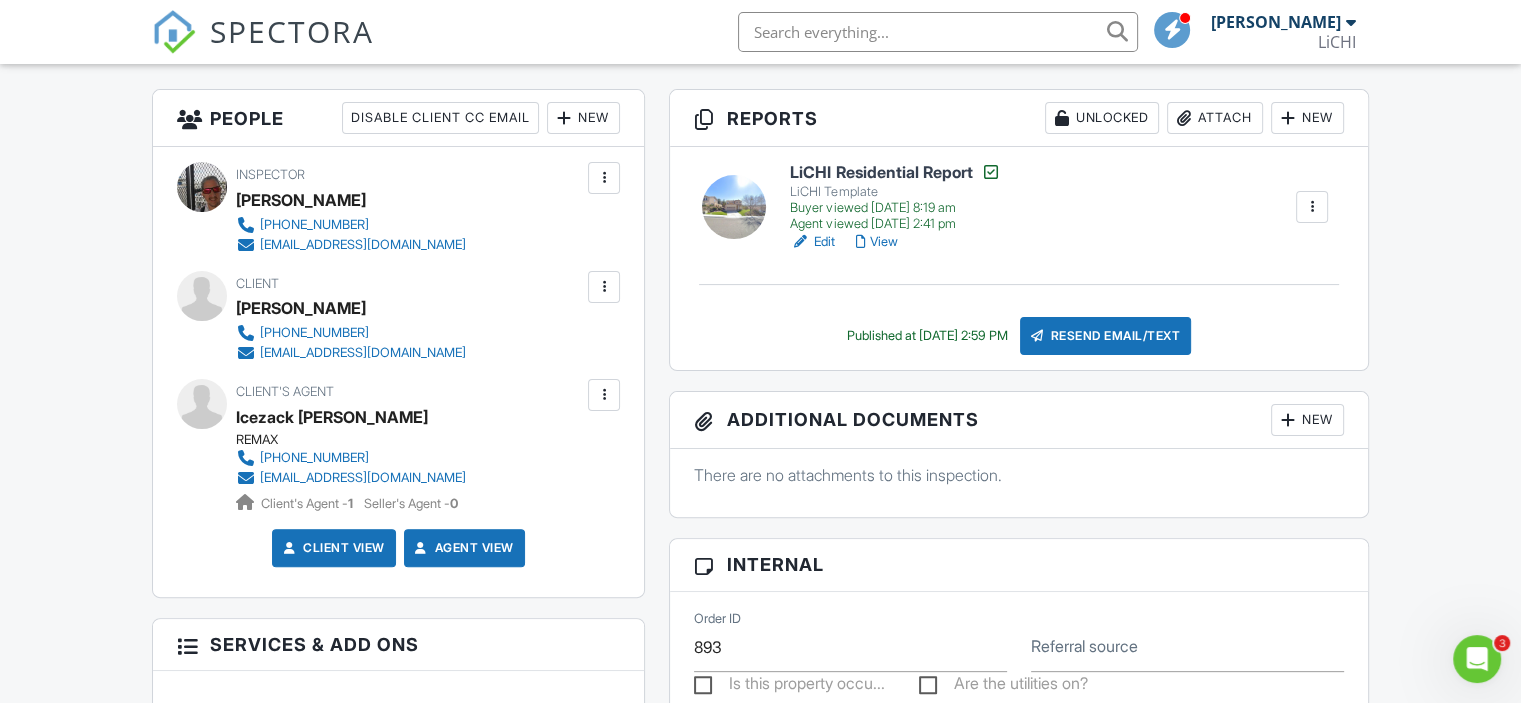 scroll, scrollTop: 0, scrollLeft: 0, axis: both 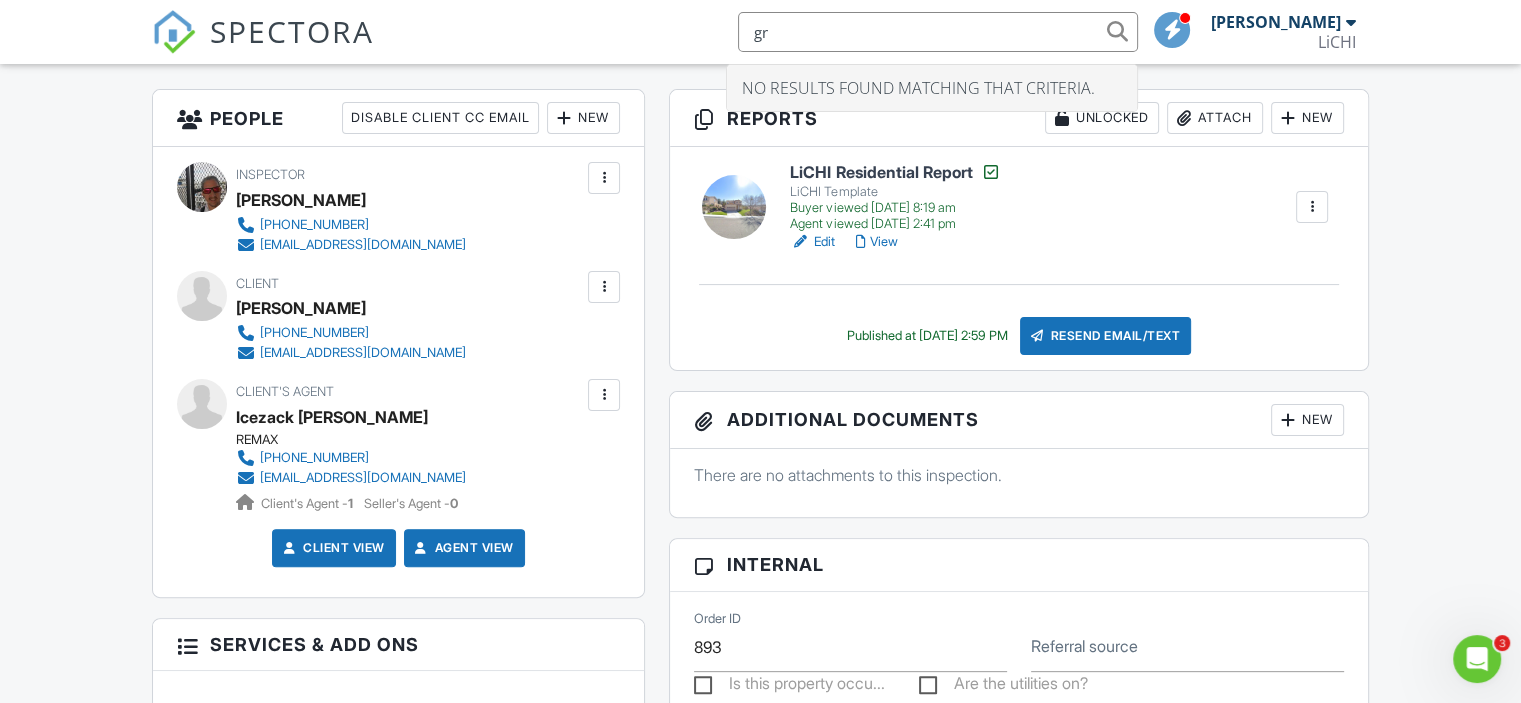 type on "g" 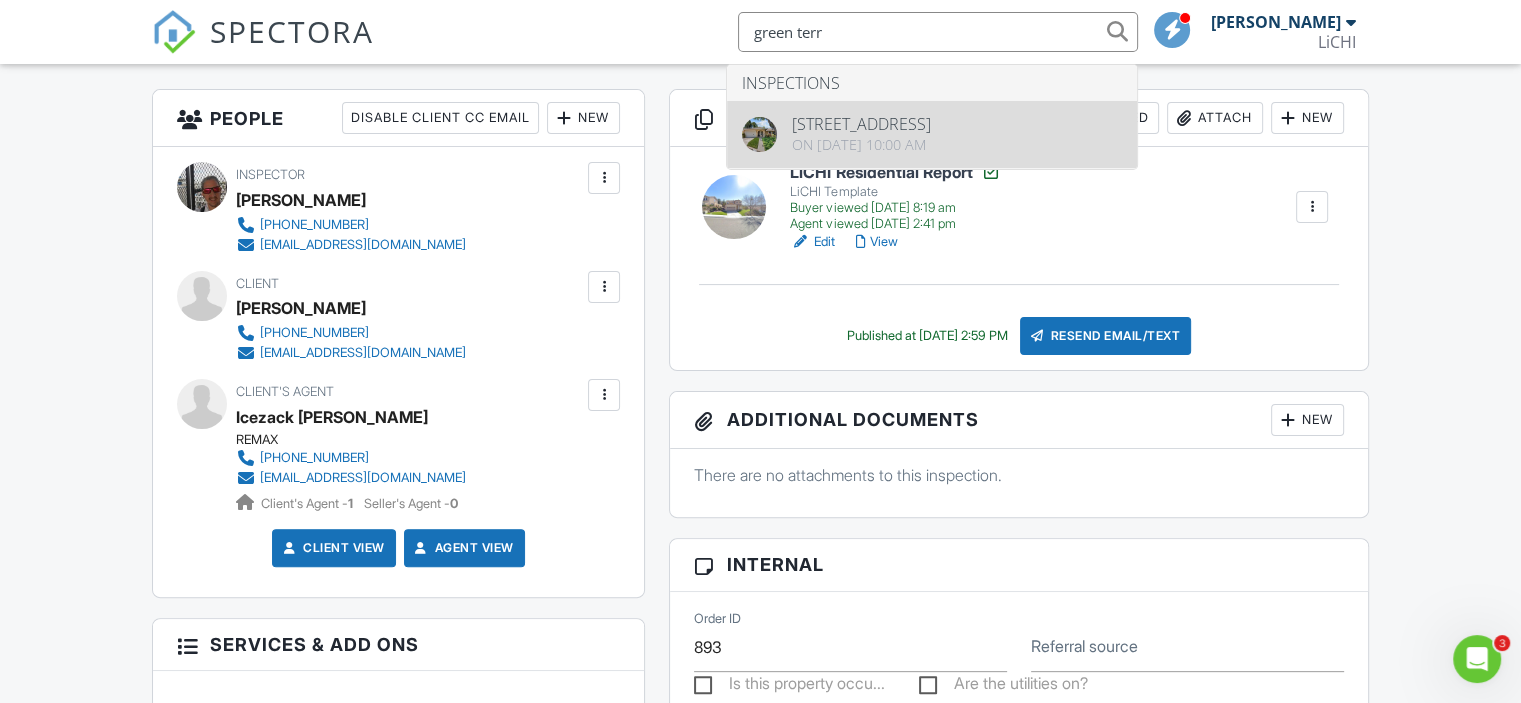 type on "green terr" 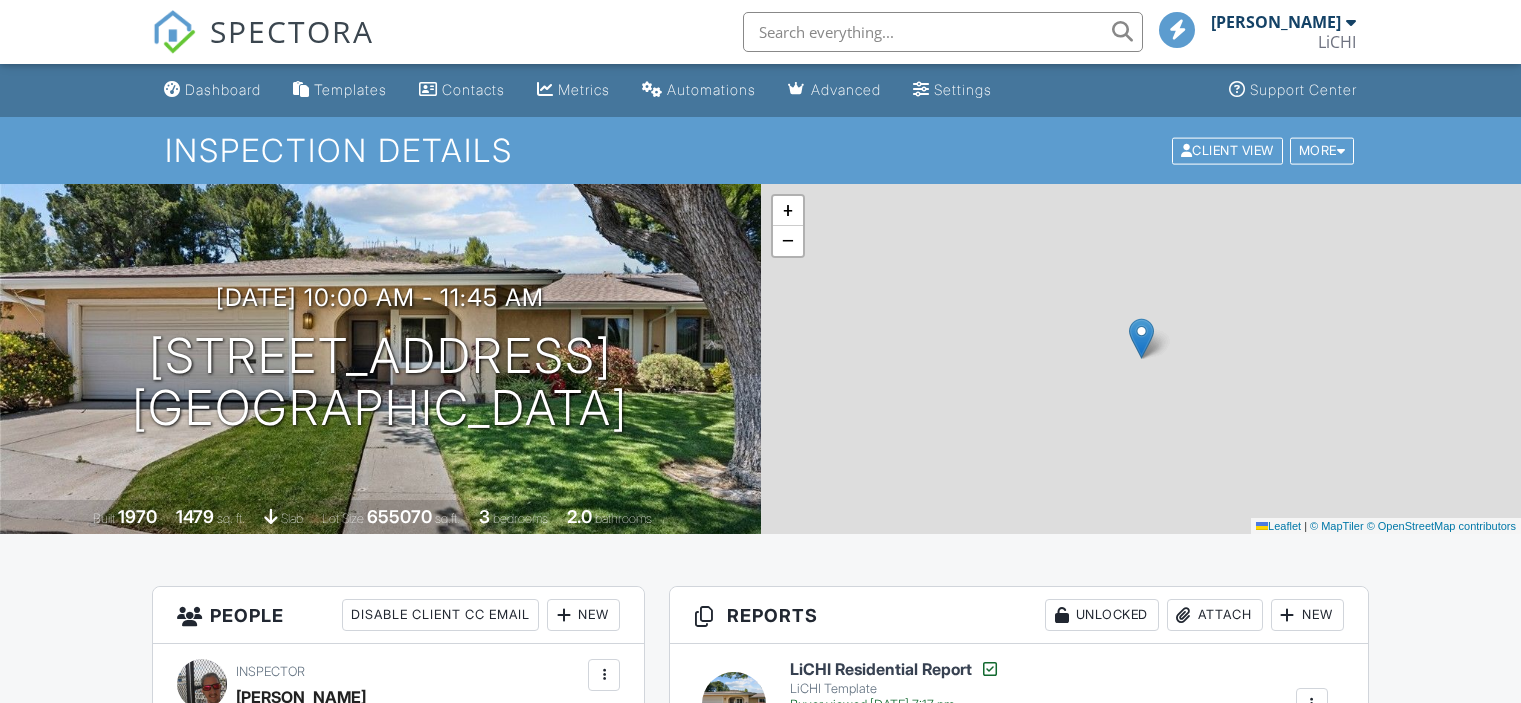 scroll, scrollTop: 0, scrollLeft: 0, axis: both 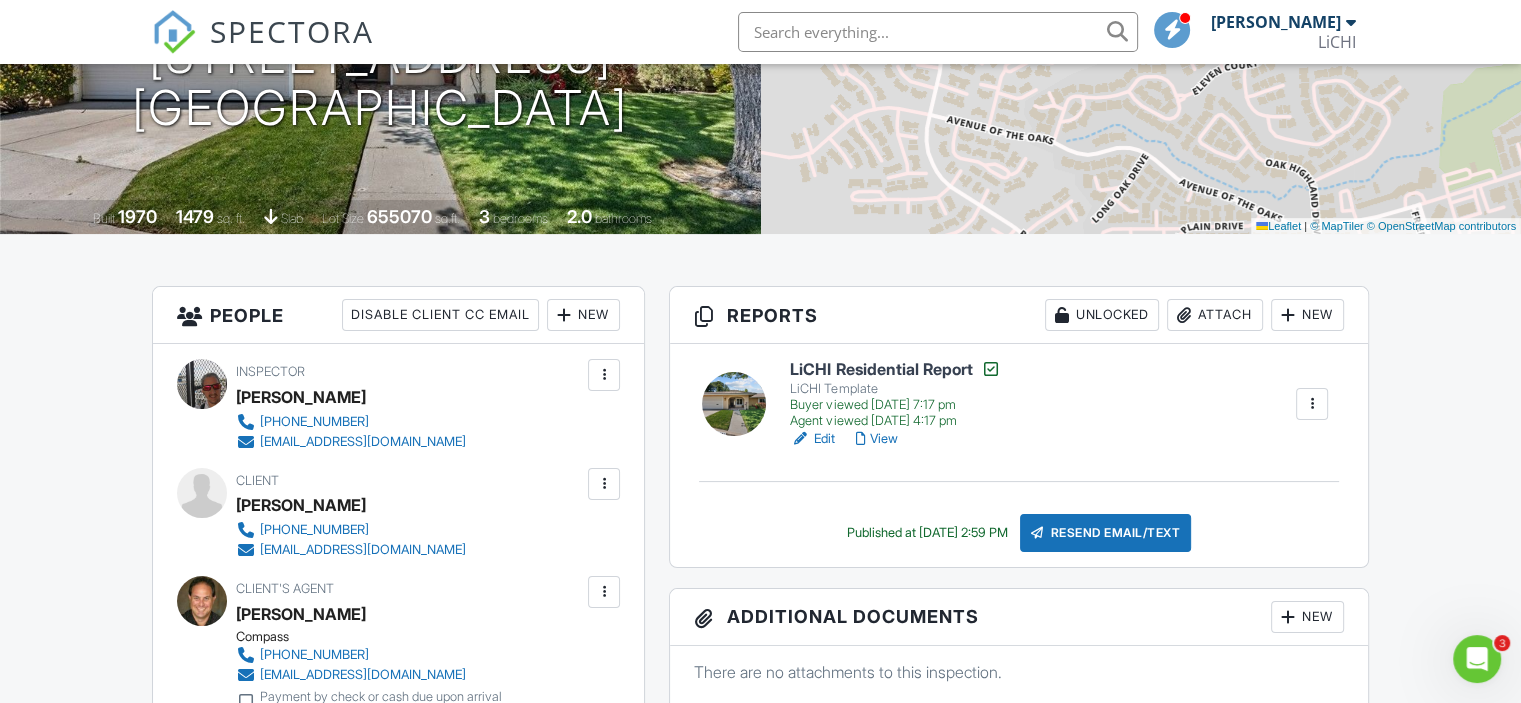 click on "View" at bounding box center [876, 439] 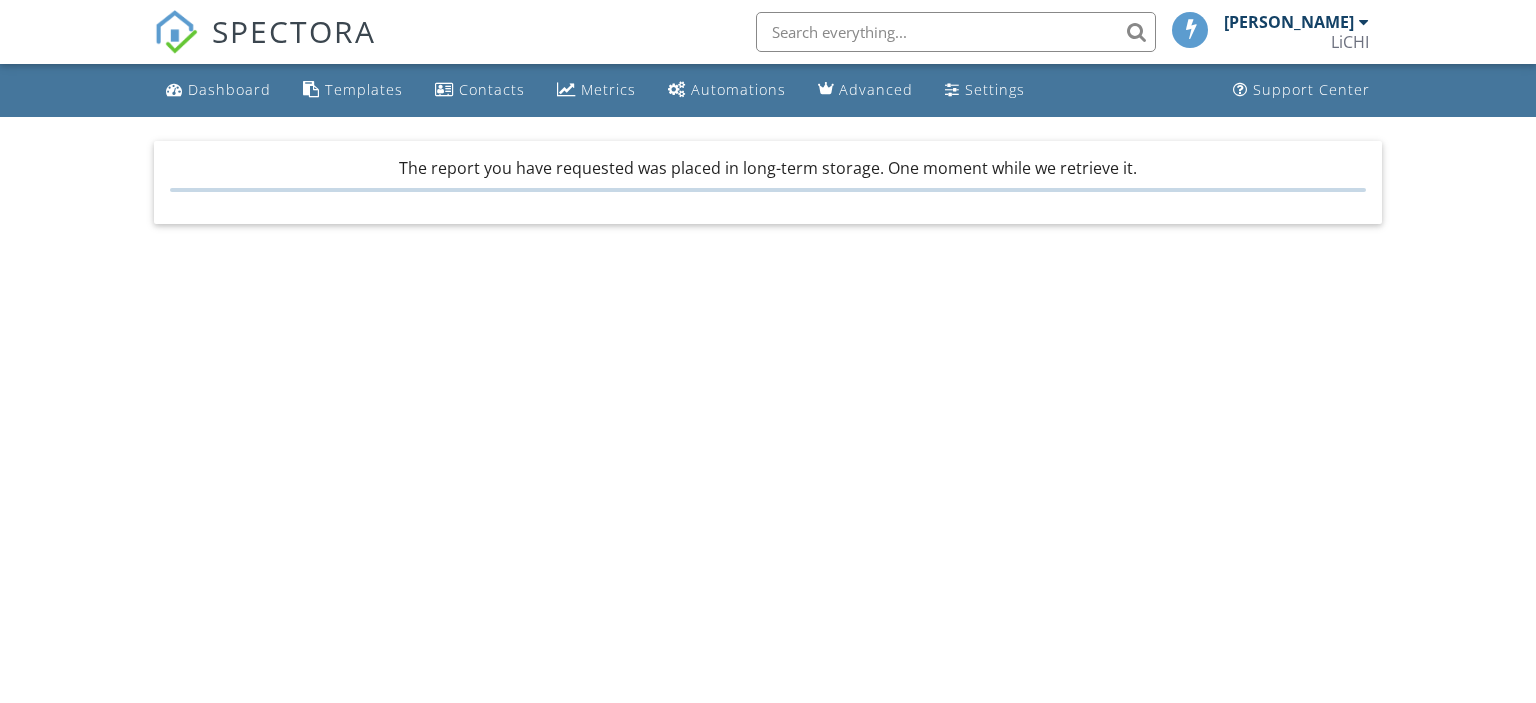 scroll, scrollTop: 0, scrollLeft: 0, axis: both 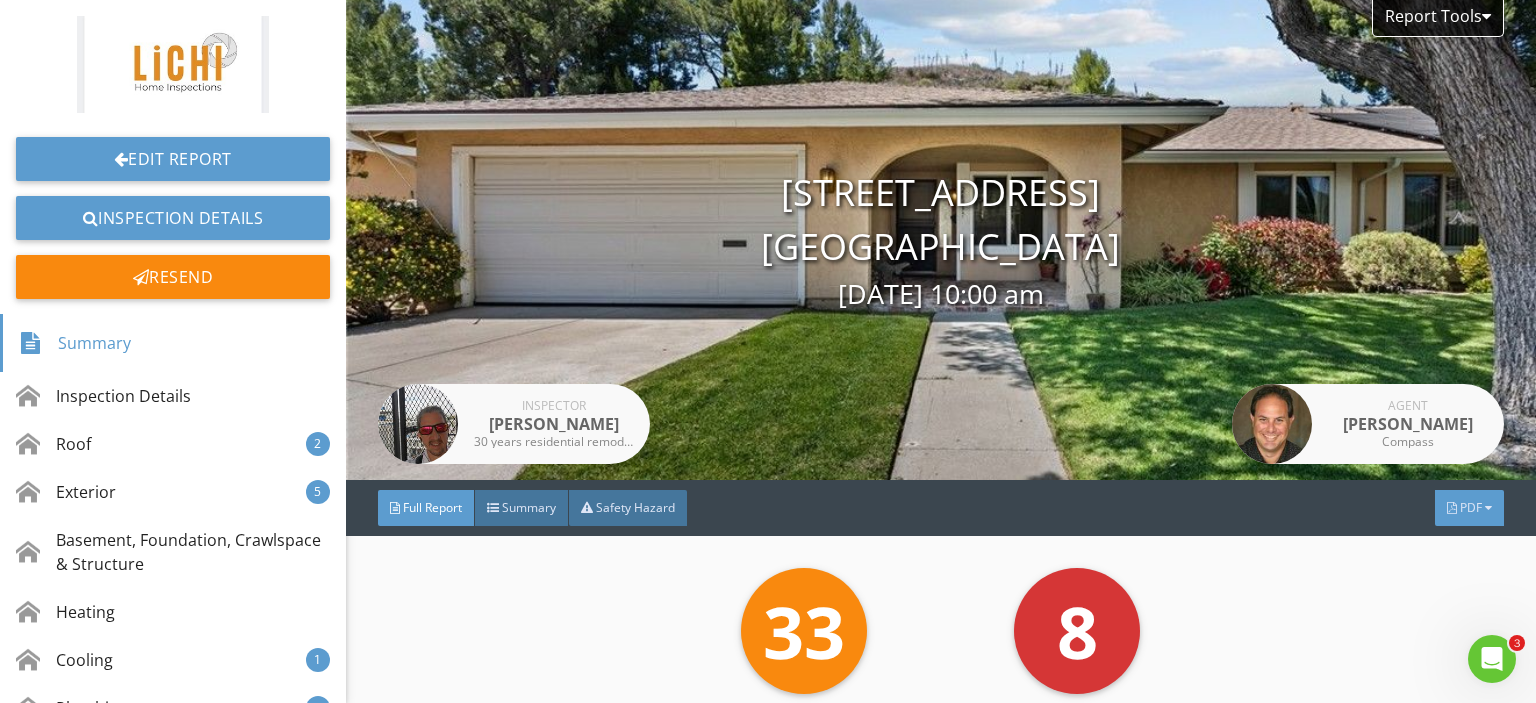click at bounding box center (1452, 508) 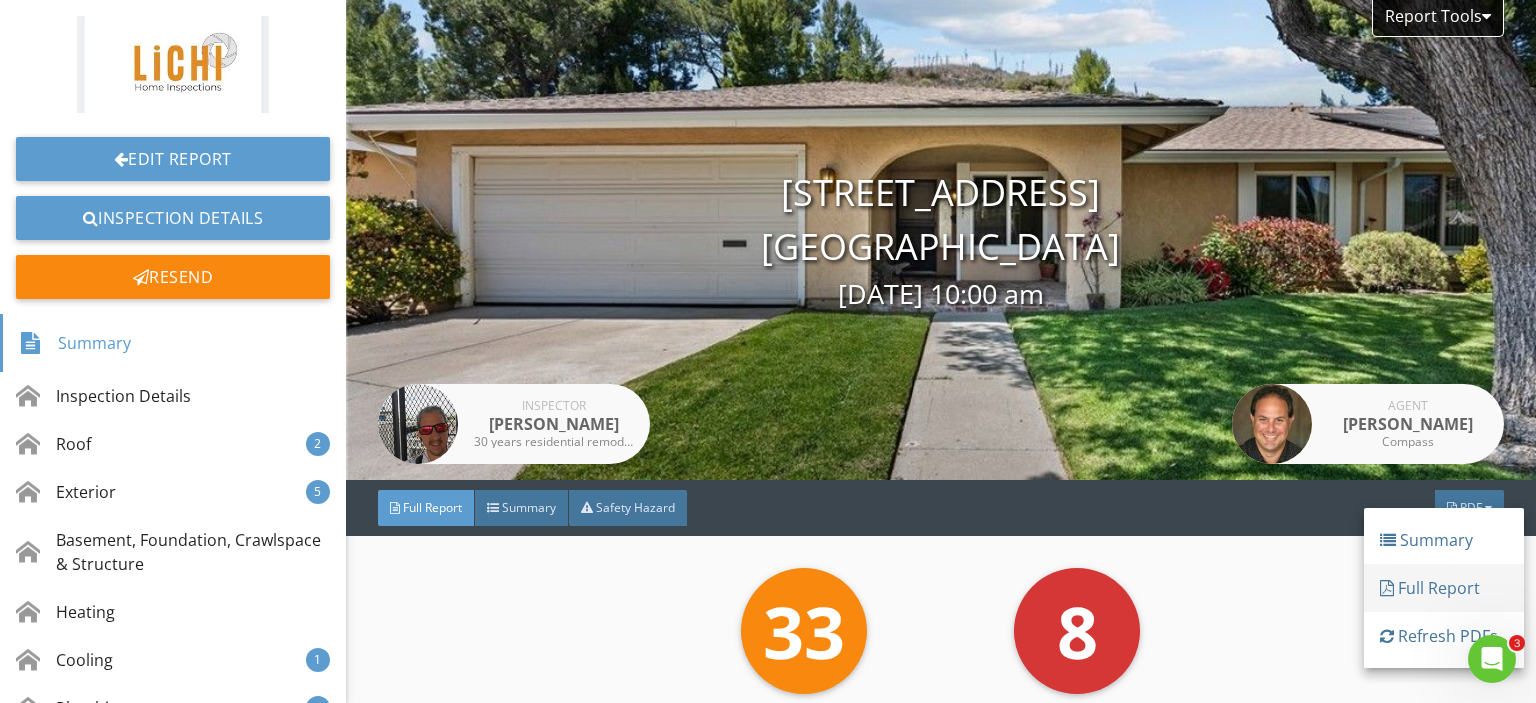 click on "Full Report" at bounding box center [1444, 588] 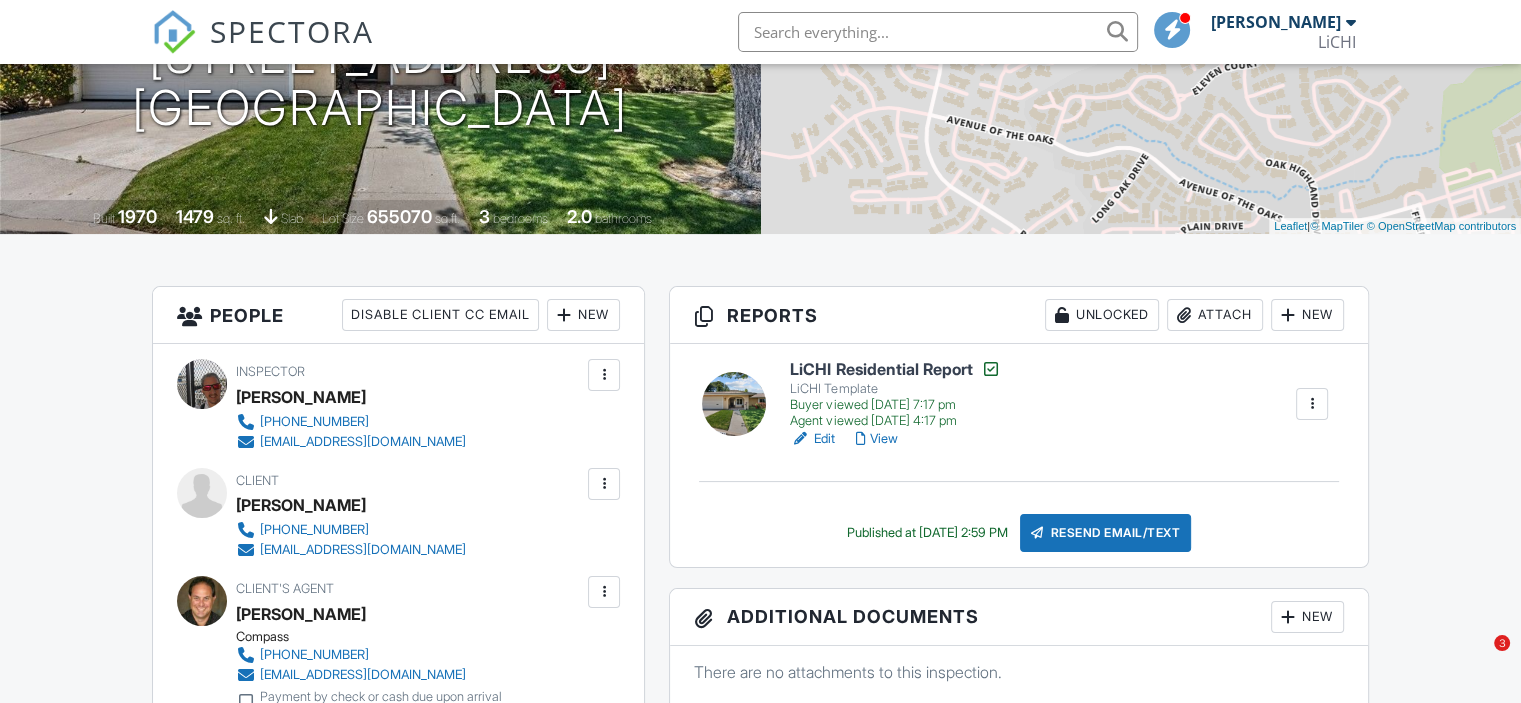 scroll, scrollTop: 300, scrollLeft: 0, axis: vertical 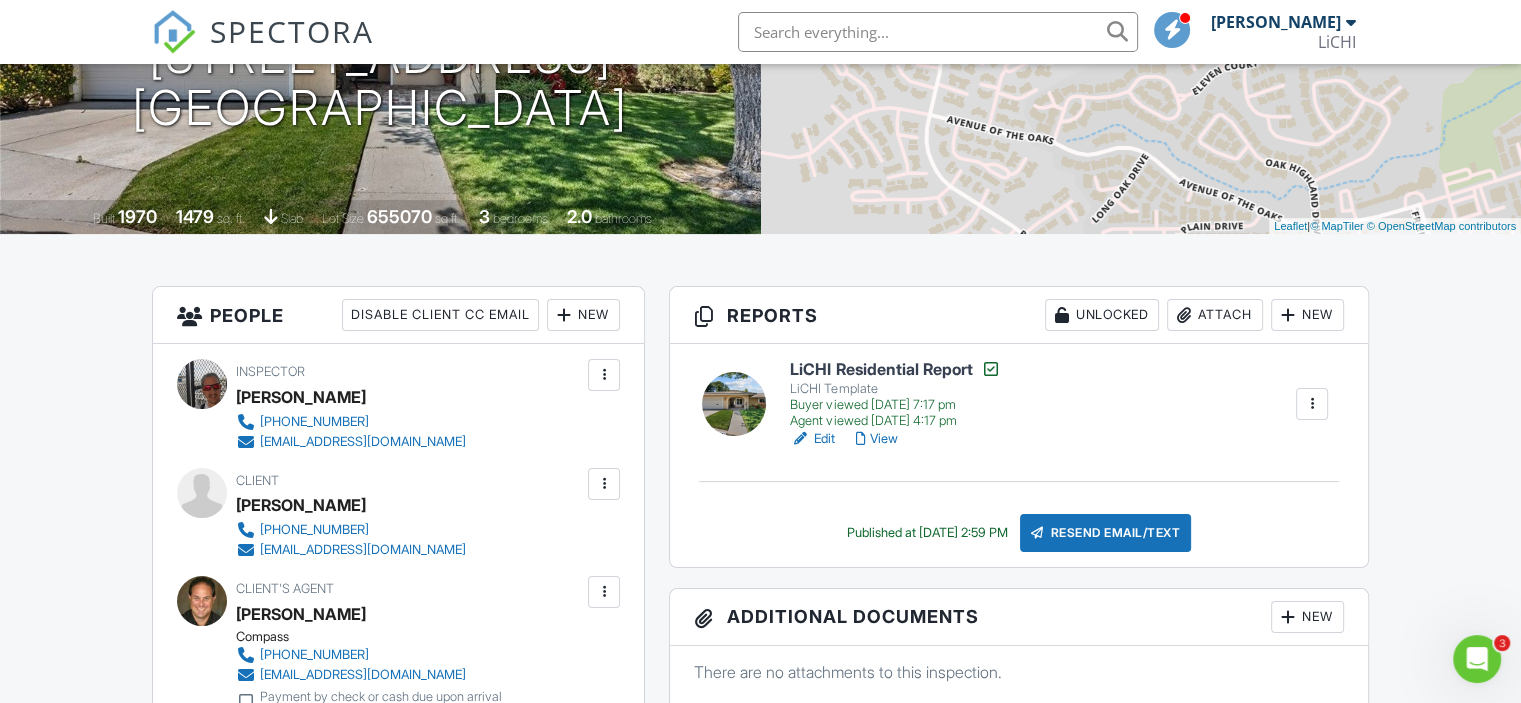 click at bounding box center (938, 32) 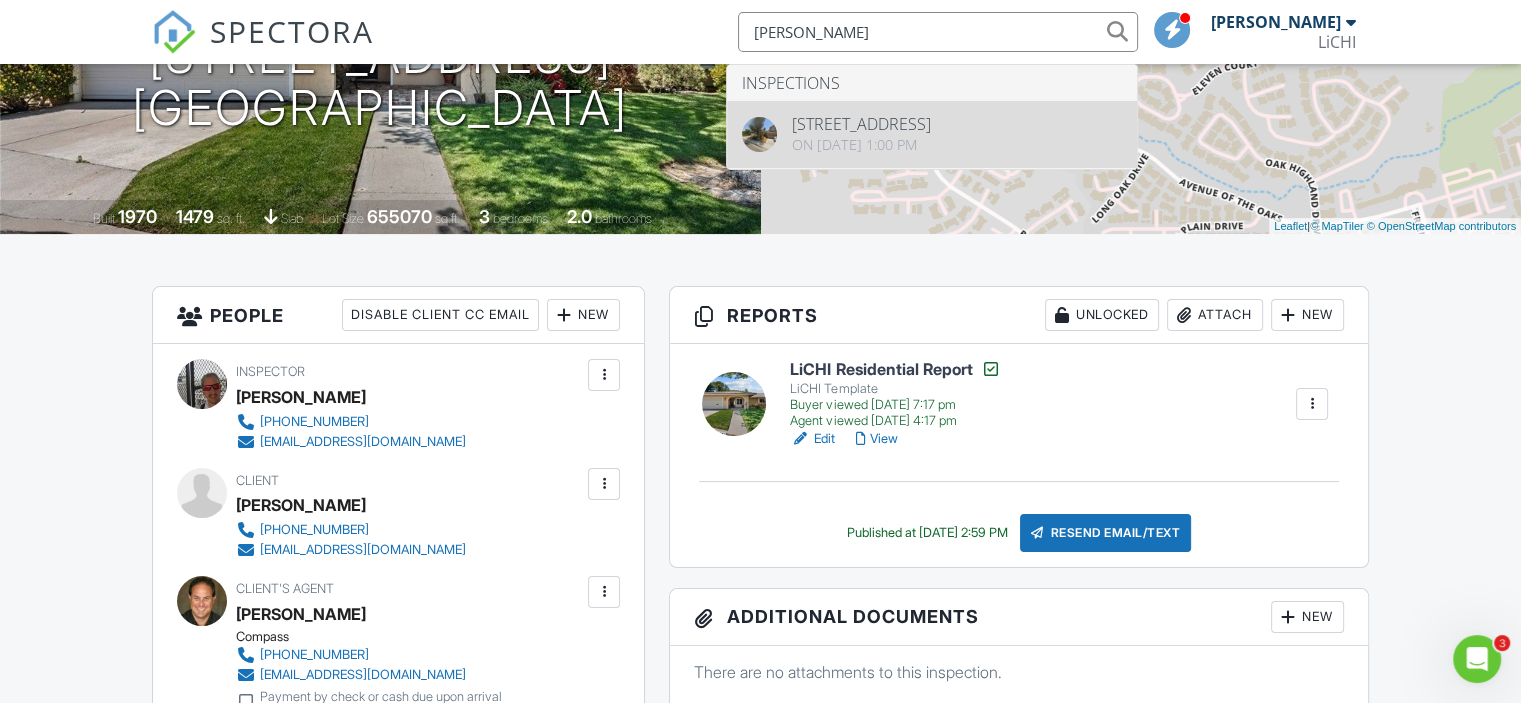 type on "hathaway" 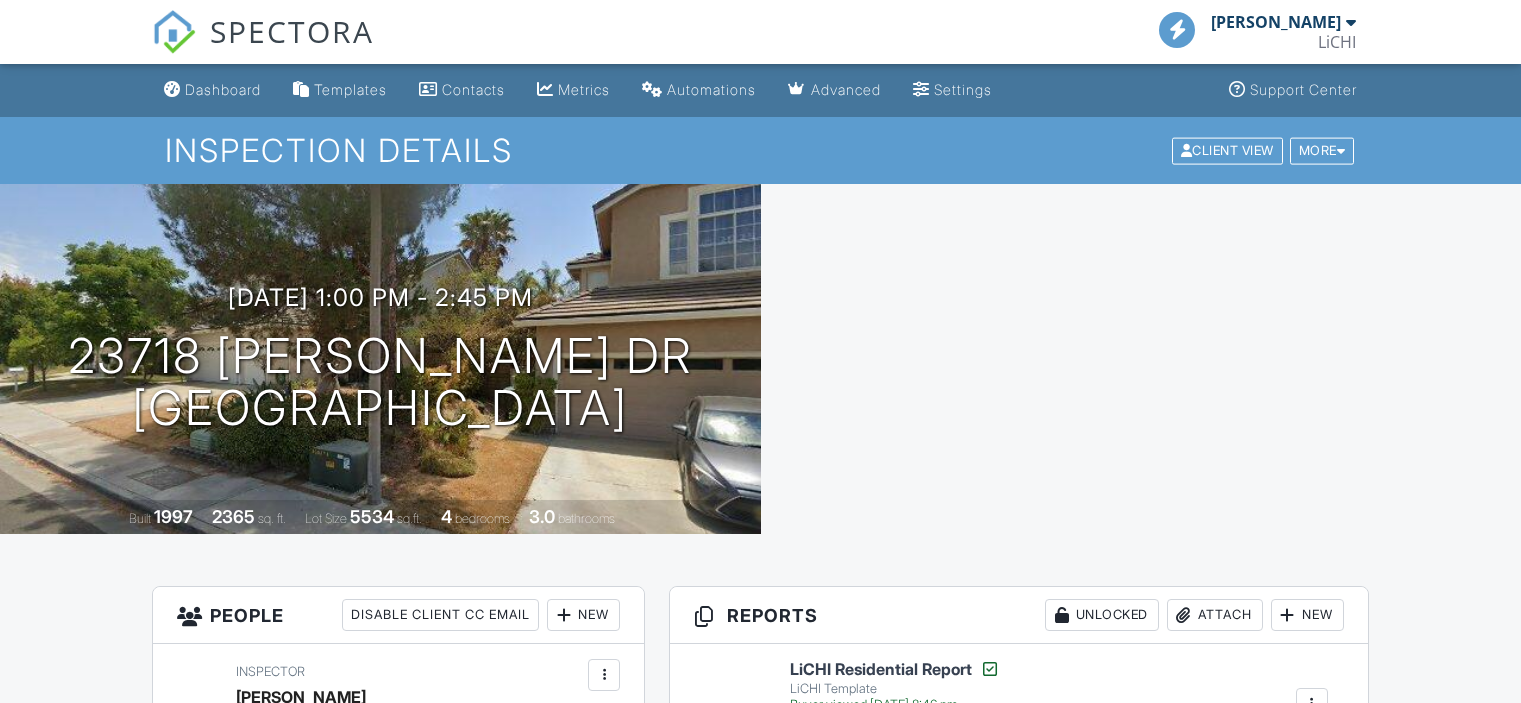 scroll, scrollTop: 0, scrollLeft: 0, axis: both 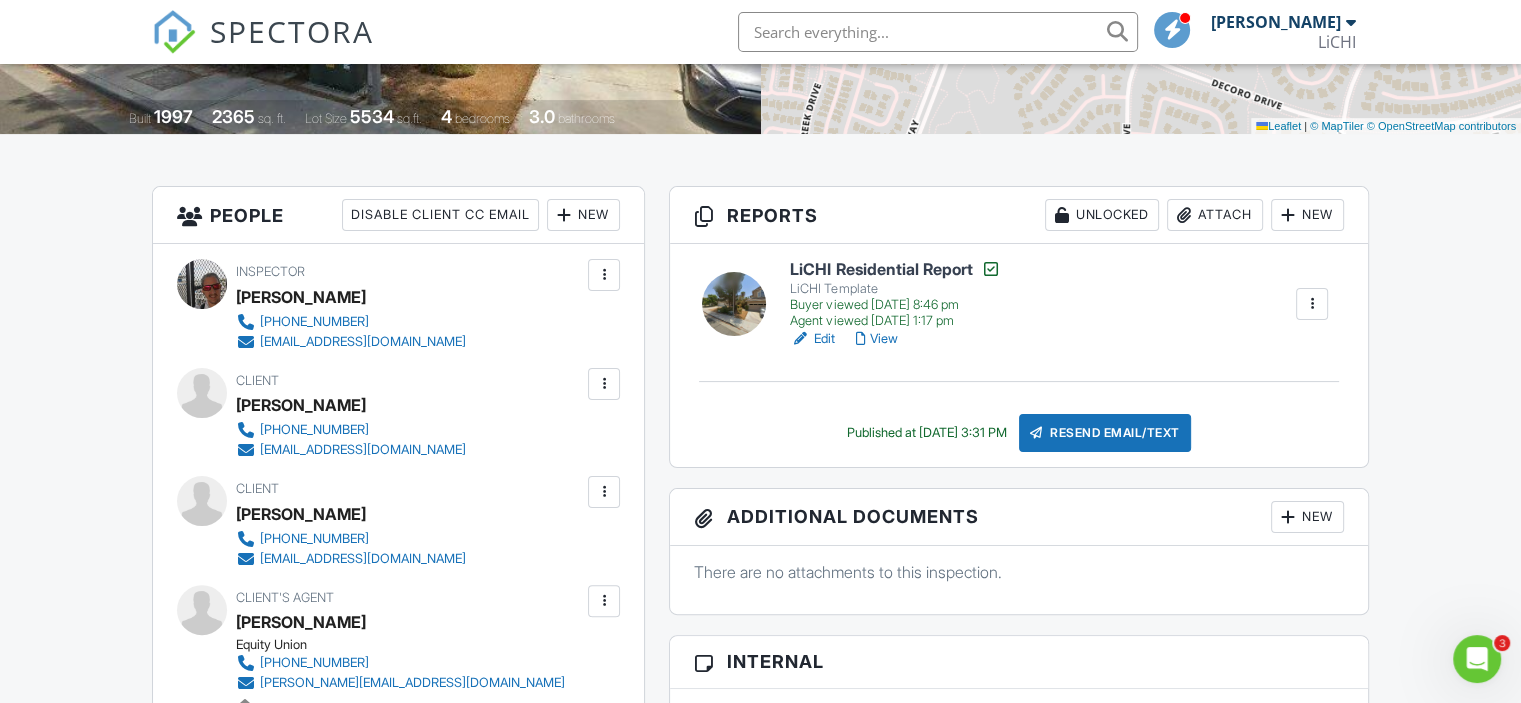 click on "View" at bounding box center (876, 339) 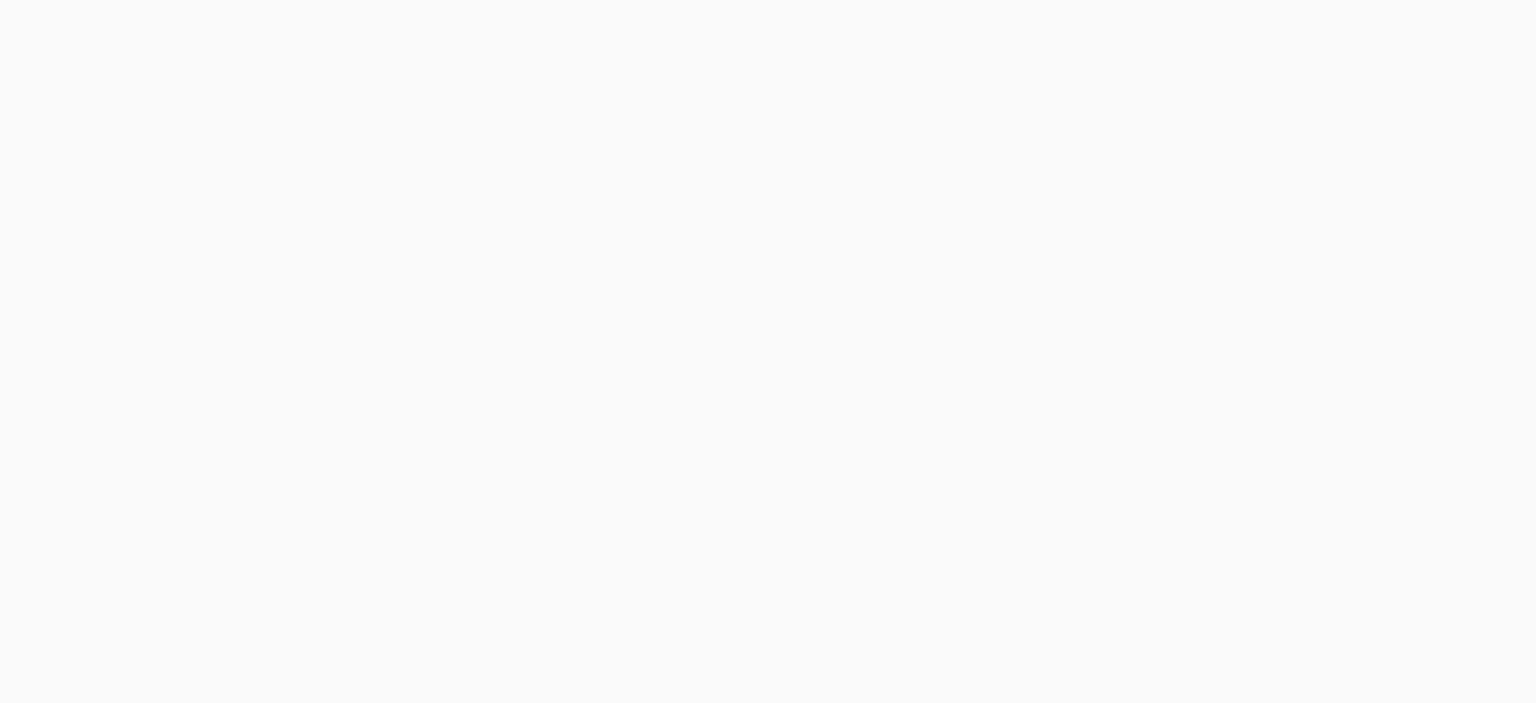 scroll, scrollTop: 0, scrollLeft: 0, axis: both 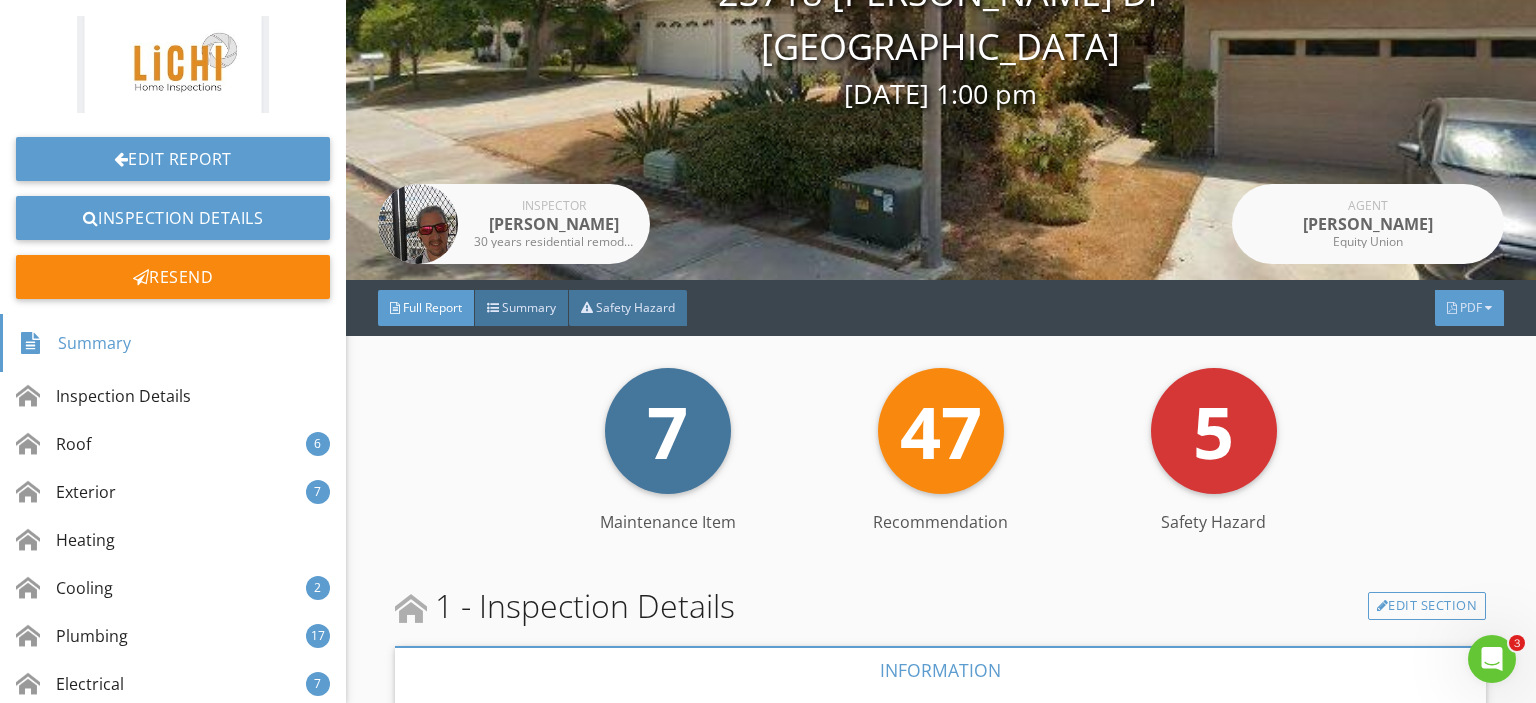 click at bounding box center (1452, 308) 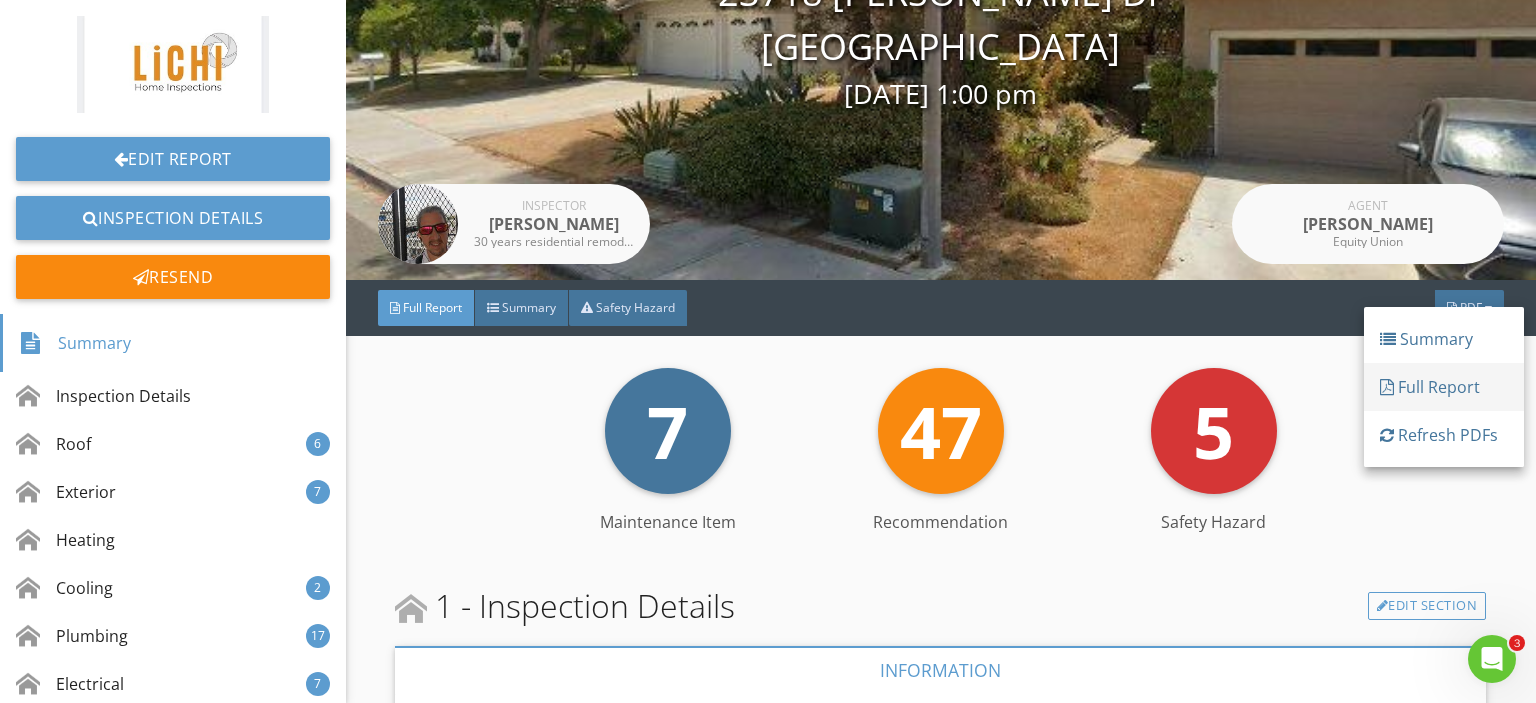 click on "Full Report" at bounding box center (1444, 387) 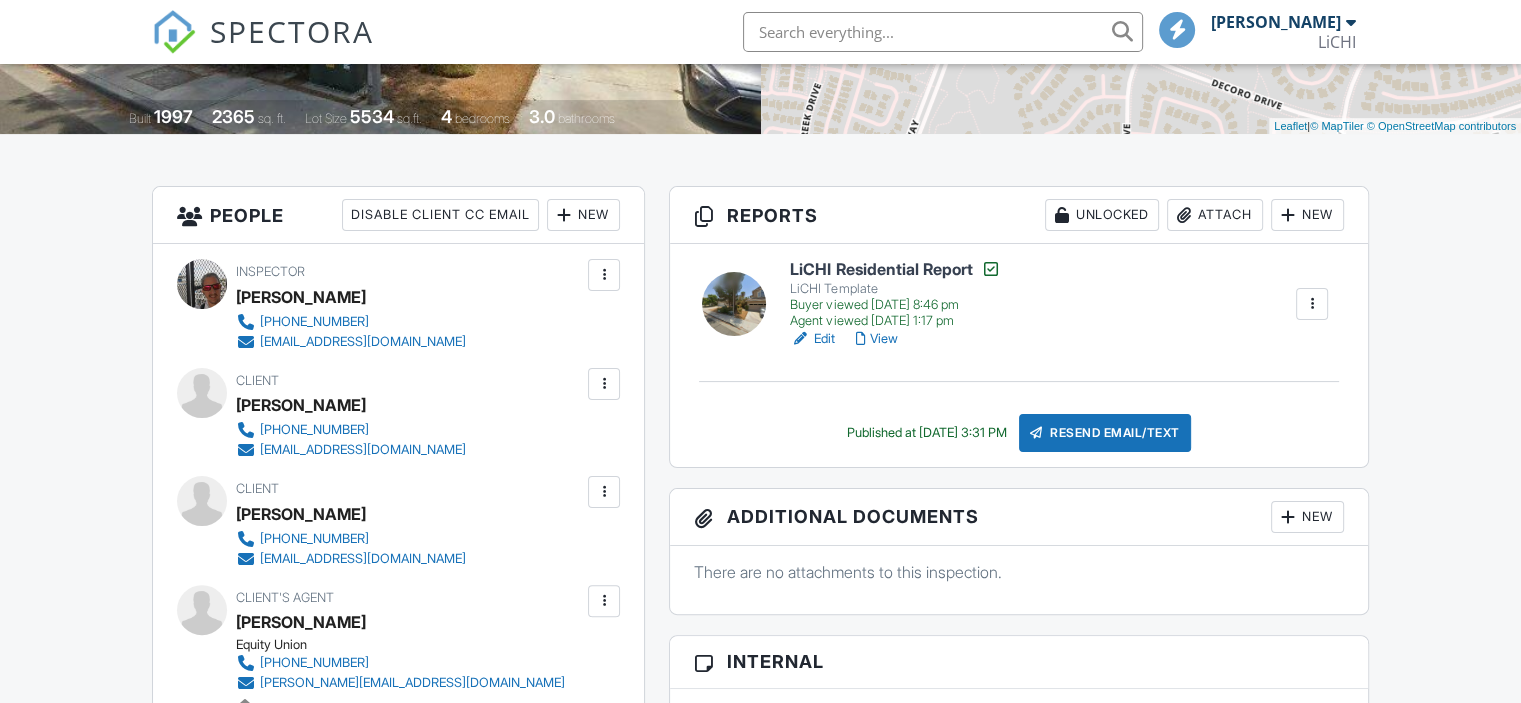 scroll, scrollTop: 400, scrollLeft: 0, axis: vertical 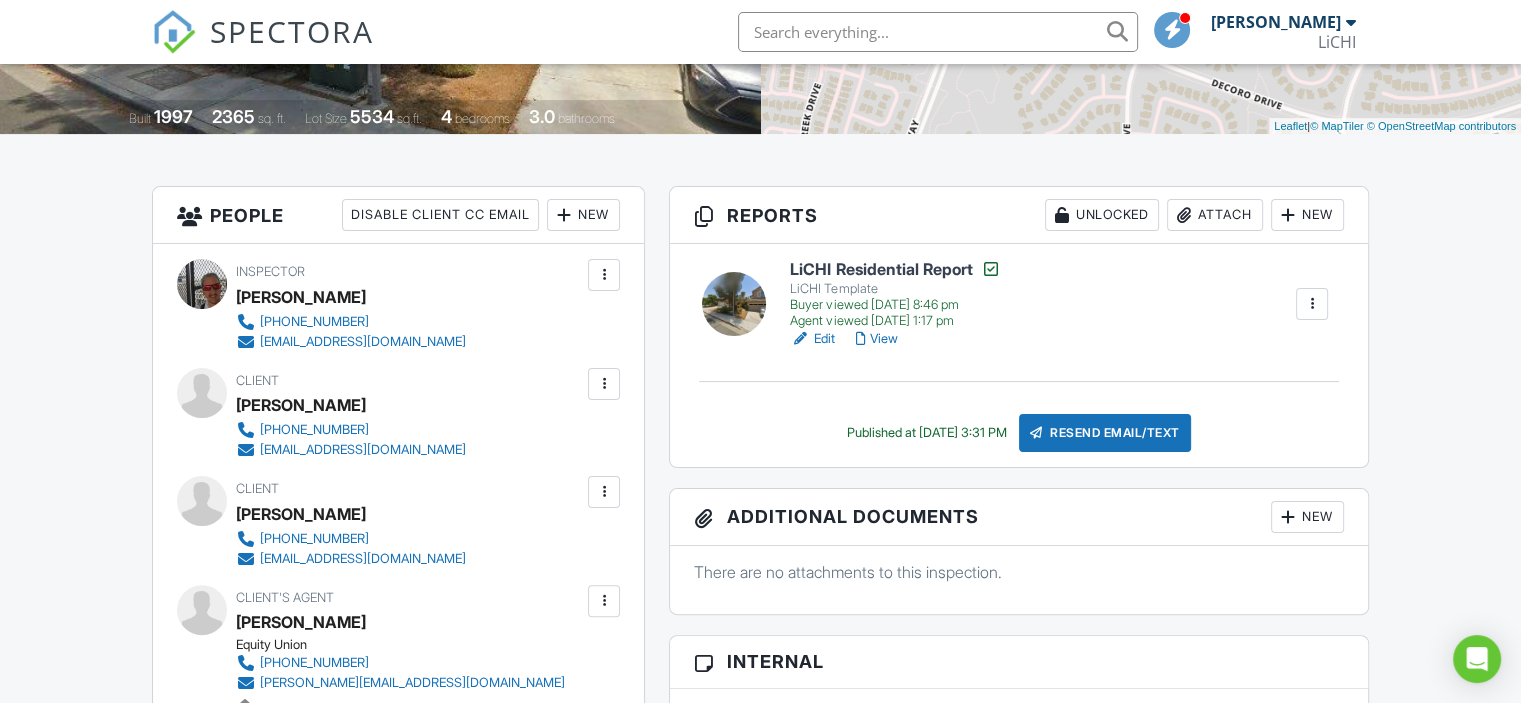 click at bounding box center (938, 32) 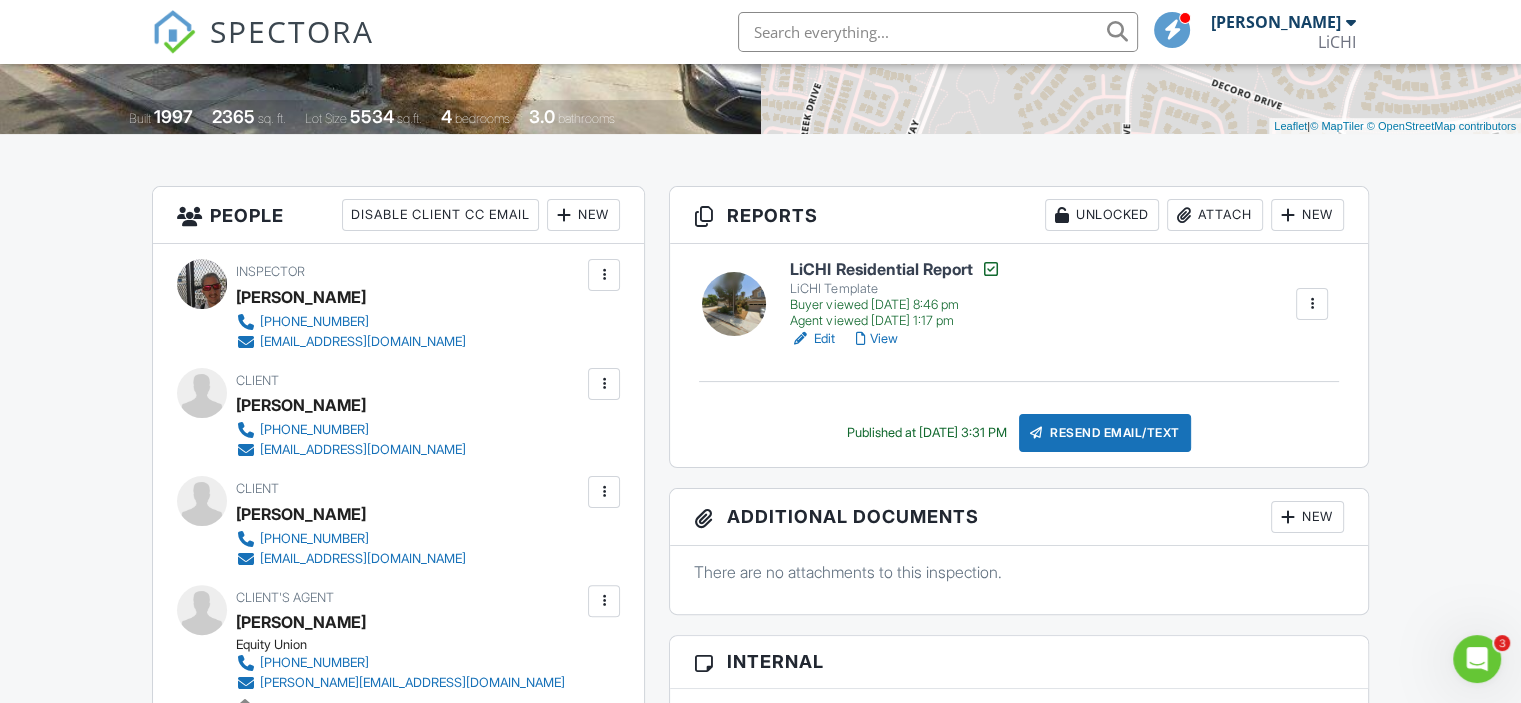 scroll, scrollTop: 0, scrollLeft: 0, axis: both 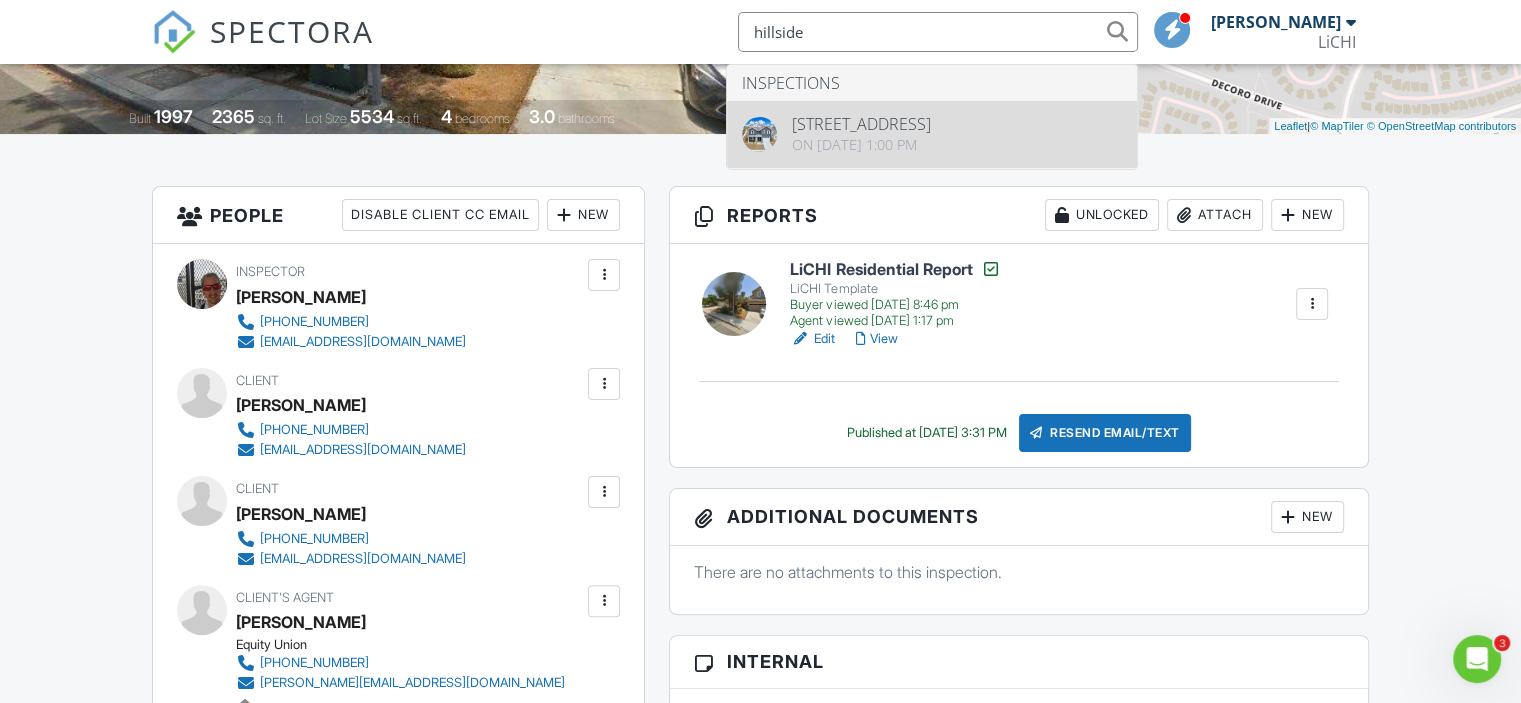 type on "hillside" 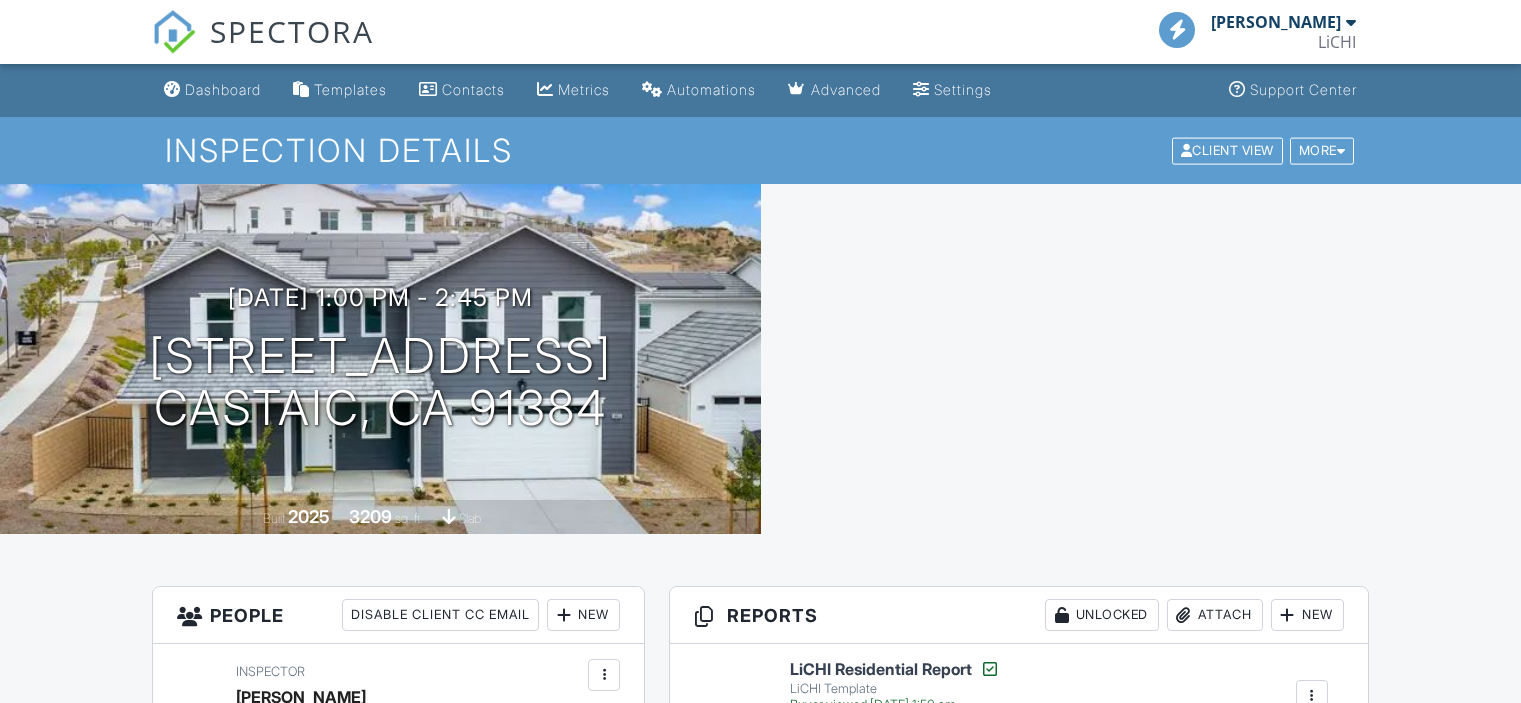scroll, scrollTop: 0, scrollLeft: 0, axis: both 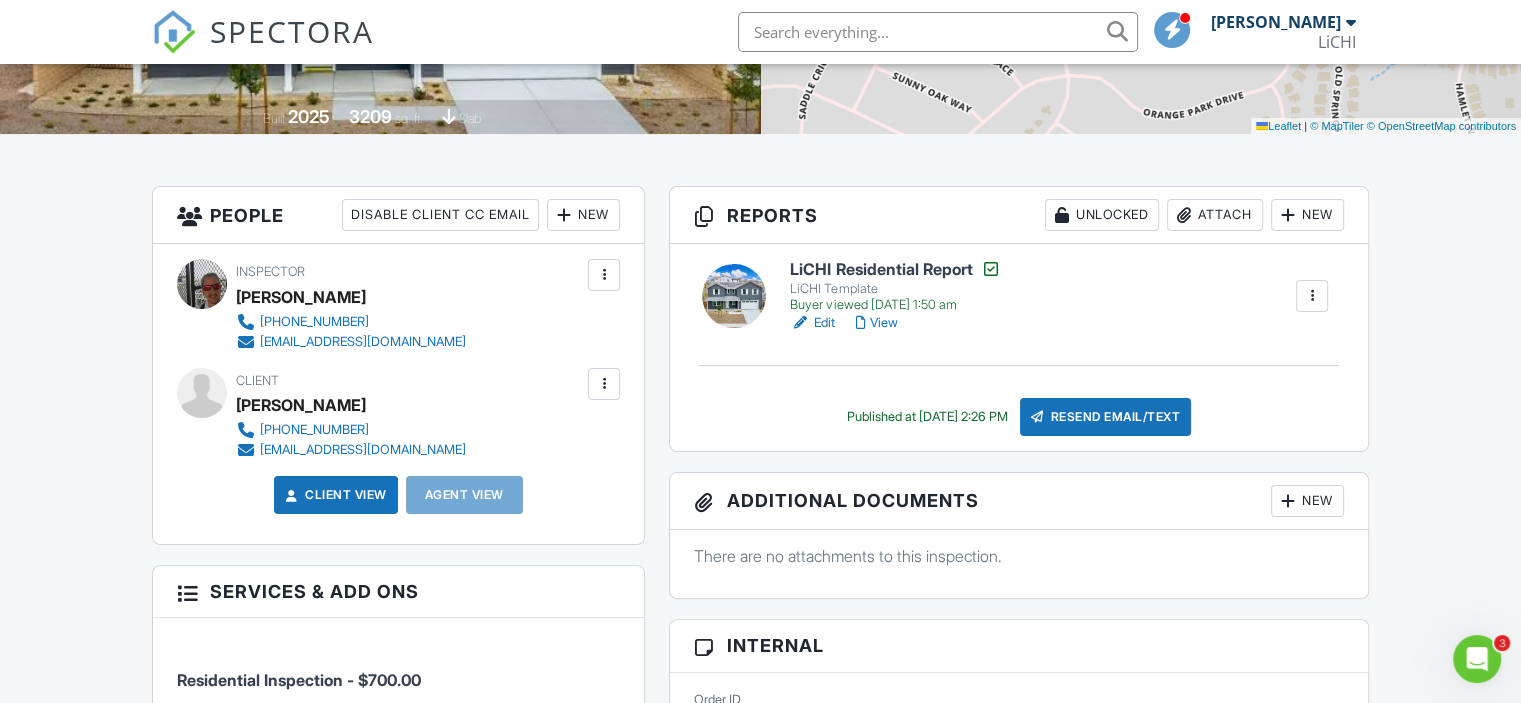 click on "View" at bounding box center [876, 323] 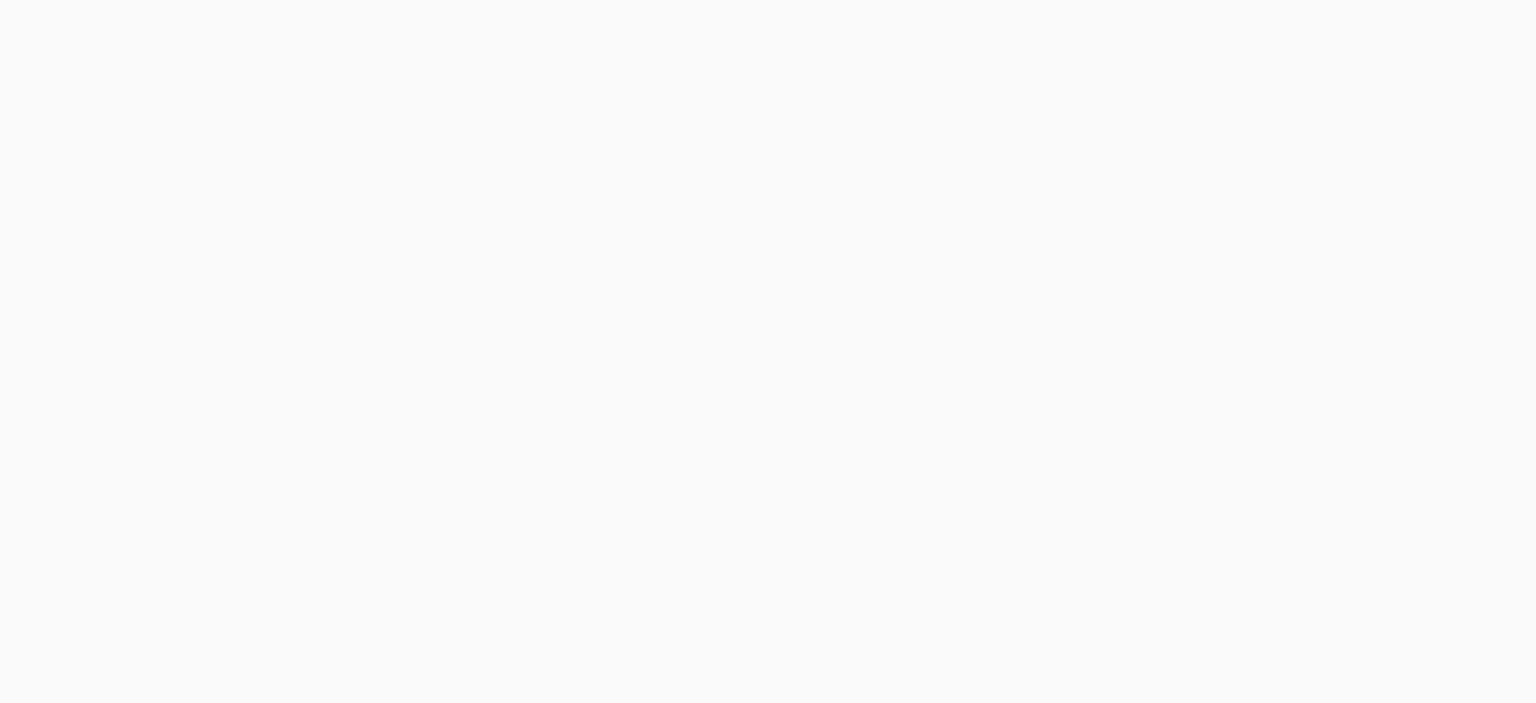 scroll, scrollTop: 0, scrollLeft: 0, axis: both 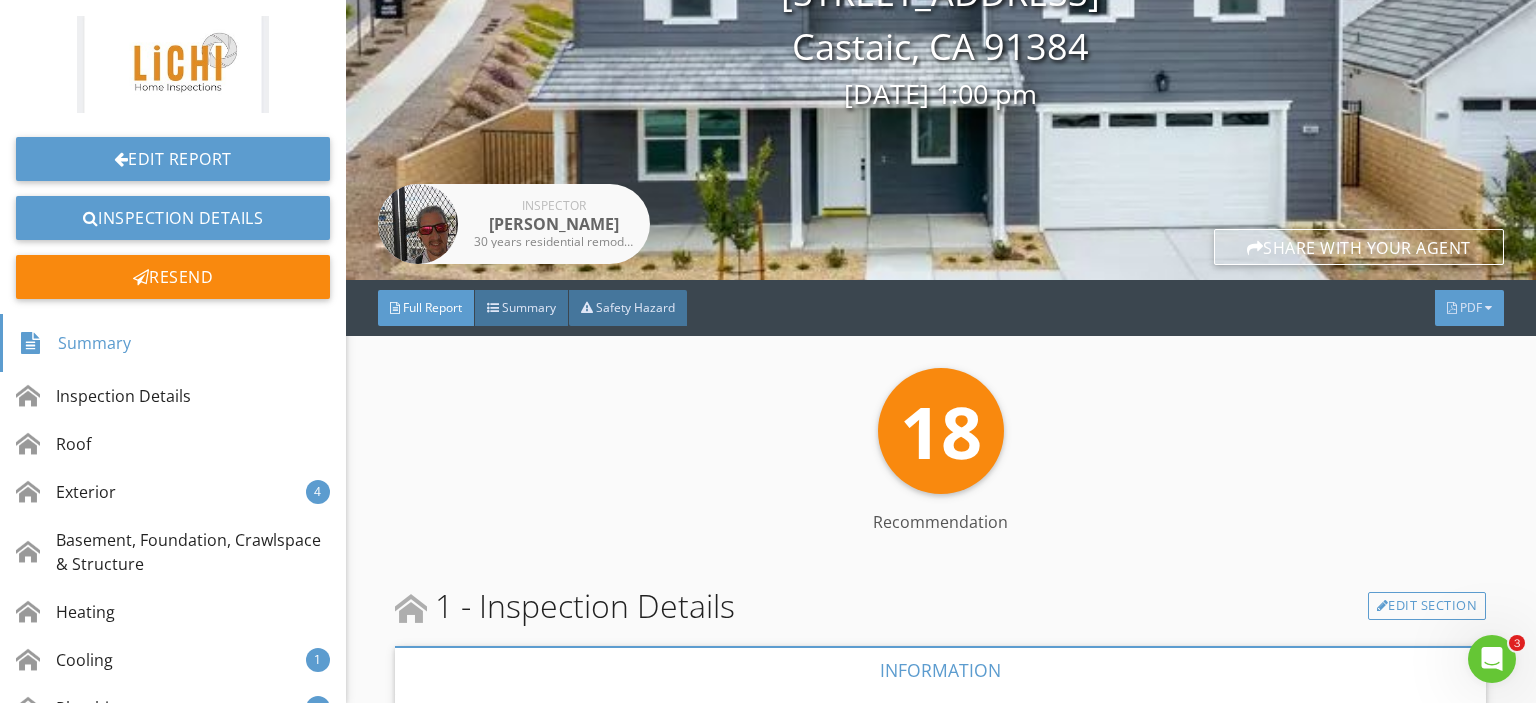 click on "PDF" at bounding box center (1471, 307) 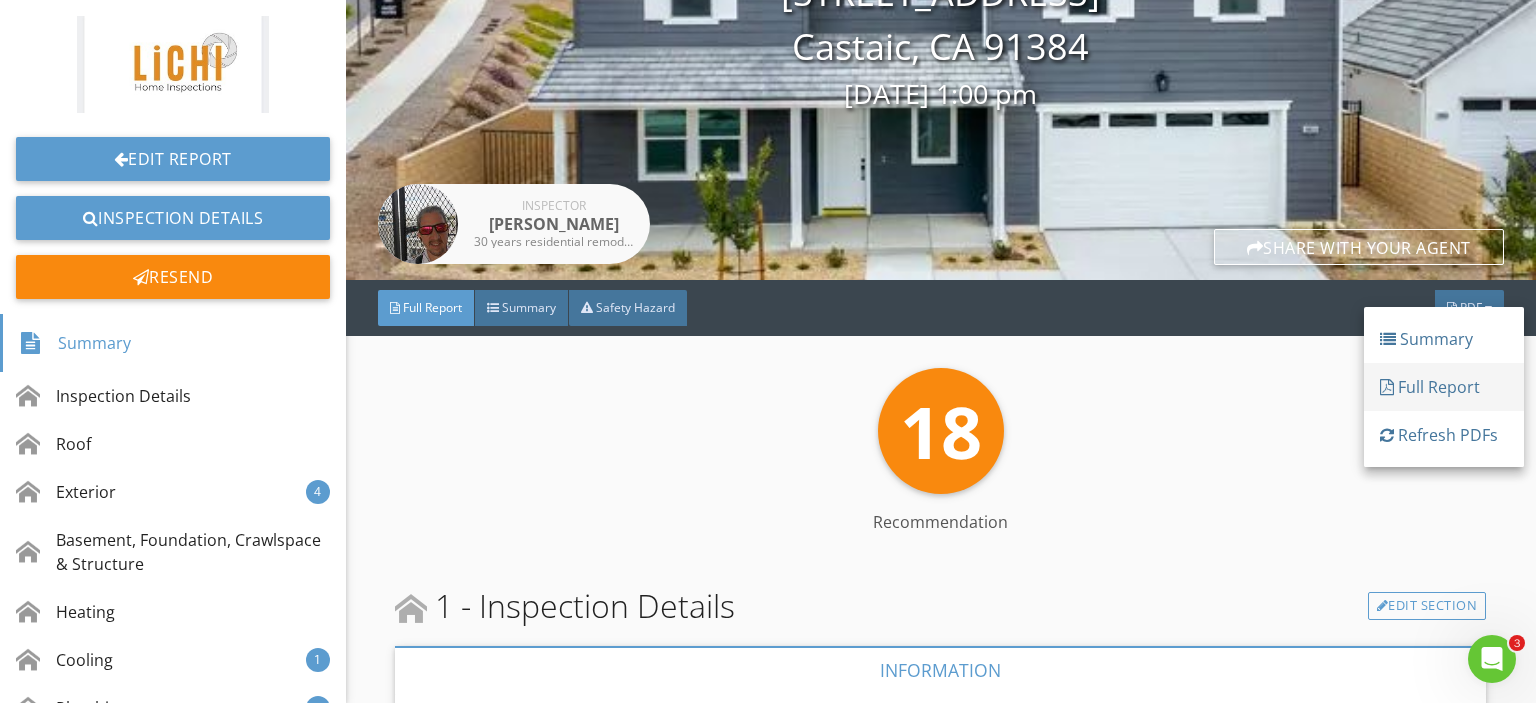 click on "Full Report" at bounding box center [1444, 387] 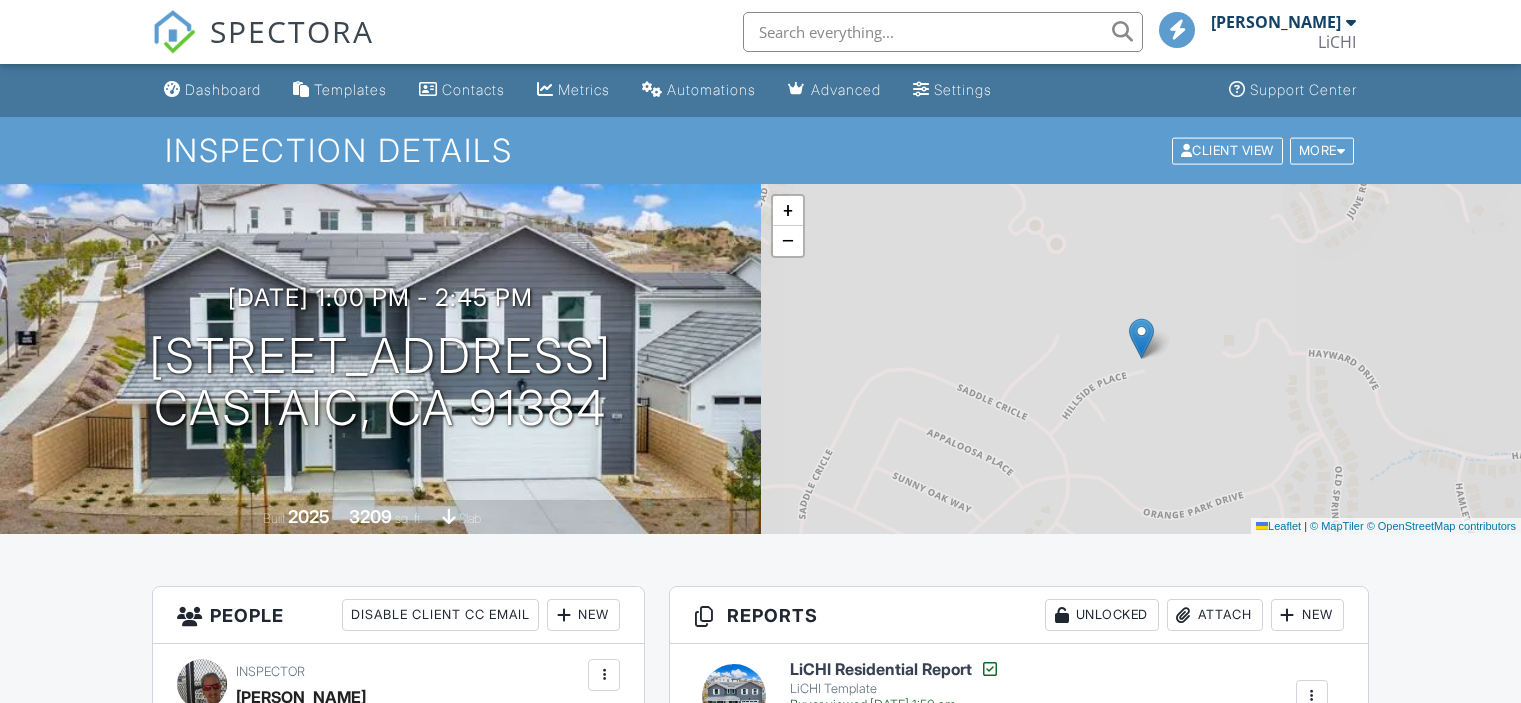 scroll, scrollTop: 400, scrollLeft: 0, axis: vertical 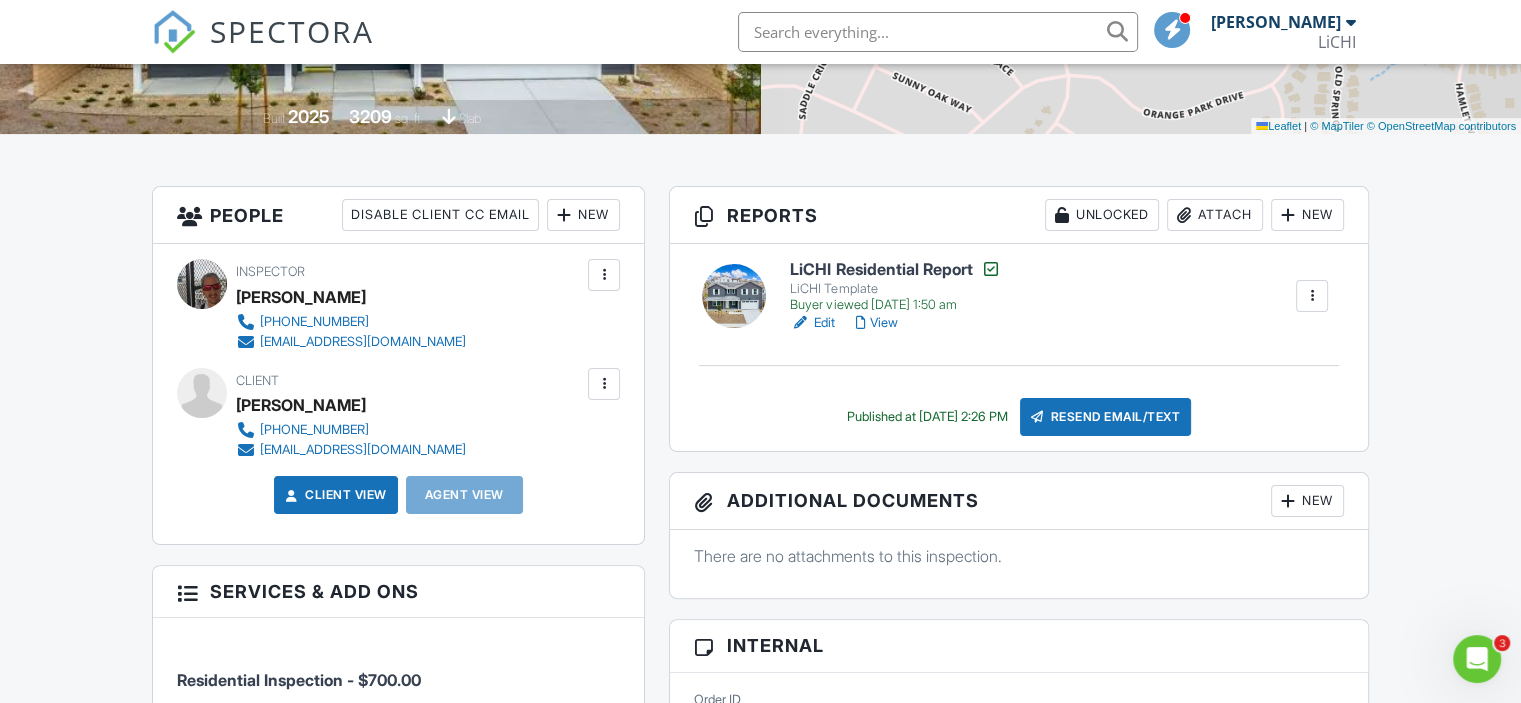click at bounding box center [938, 32] 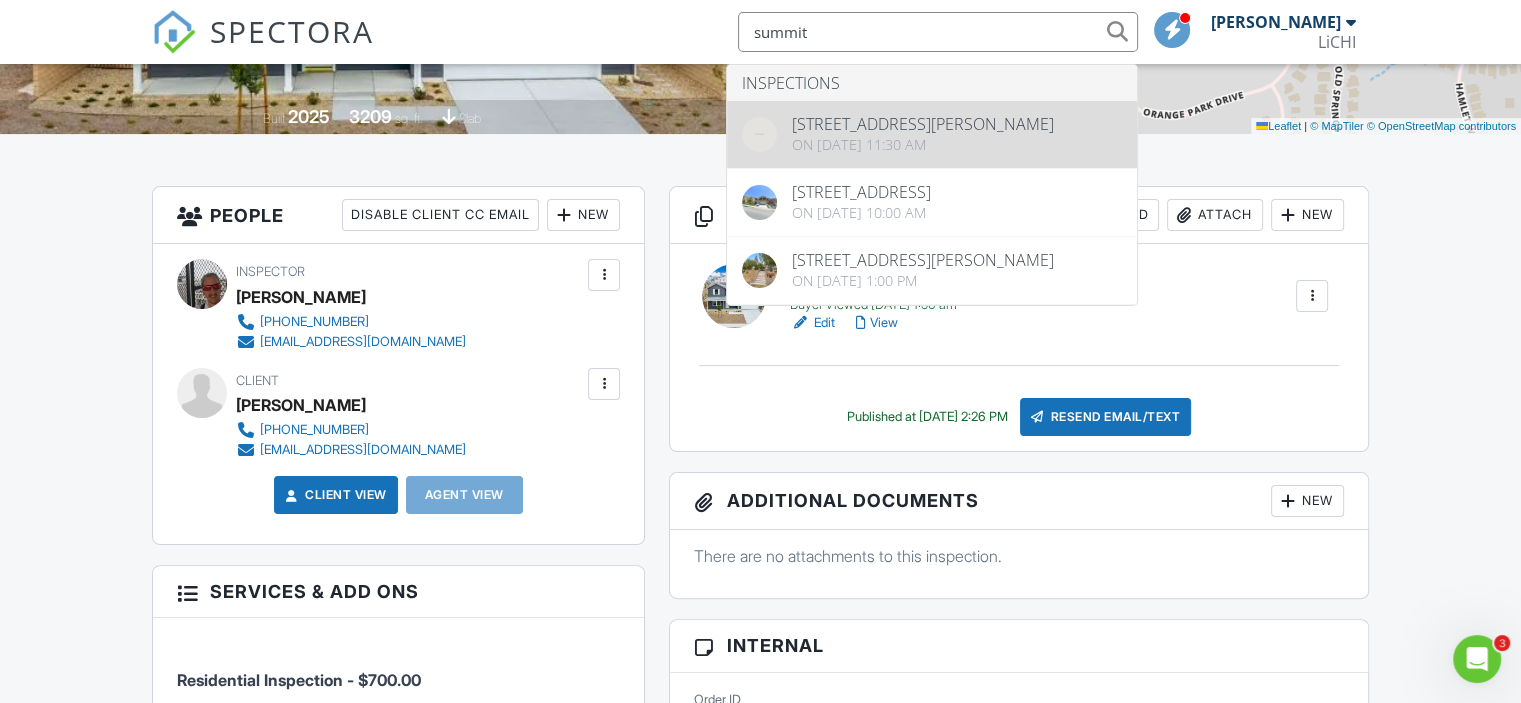 type on "summit" 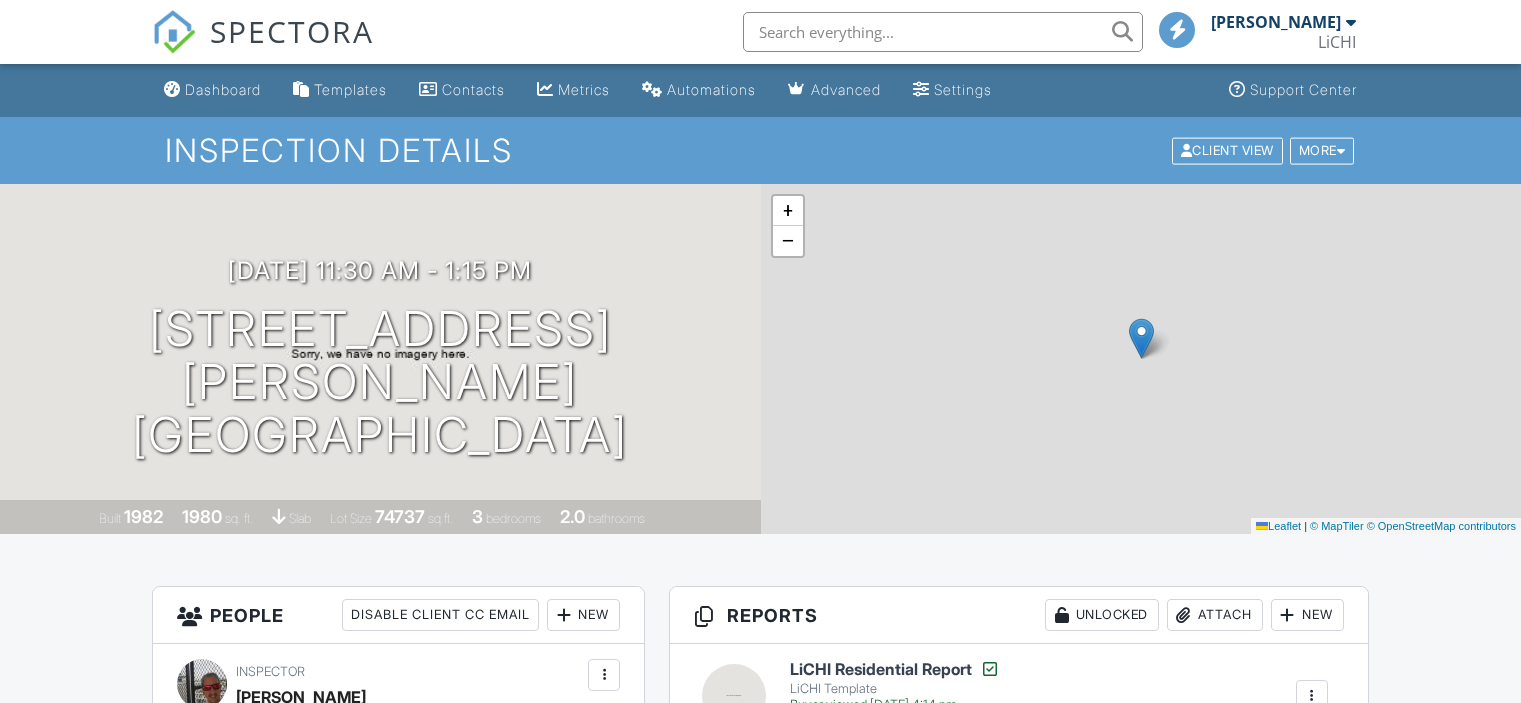scroll, scrollTop: 0, scrollLeft: 0, axis: both 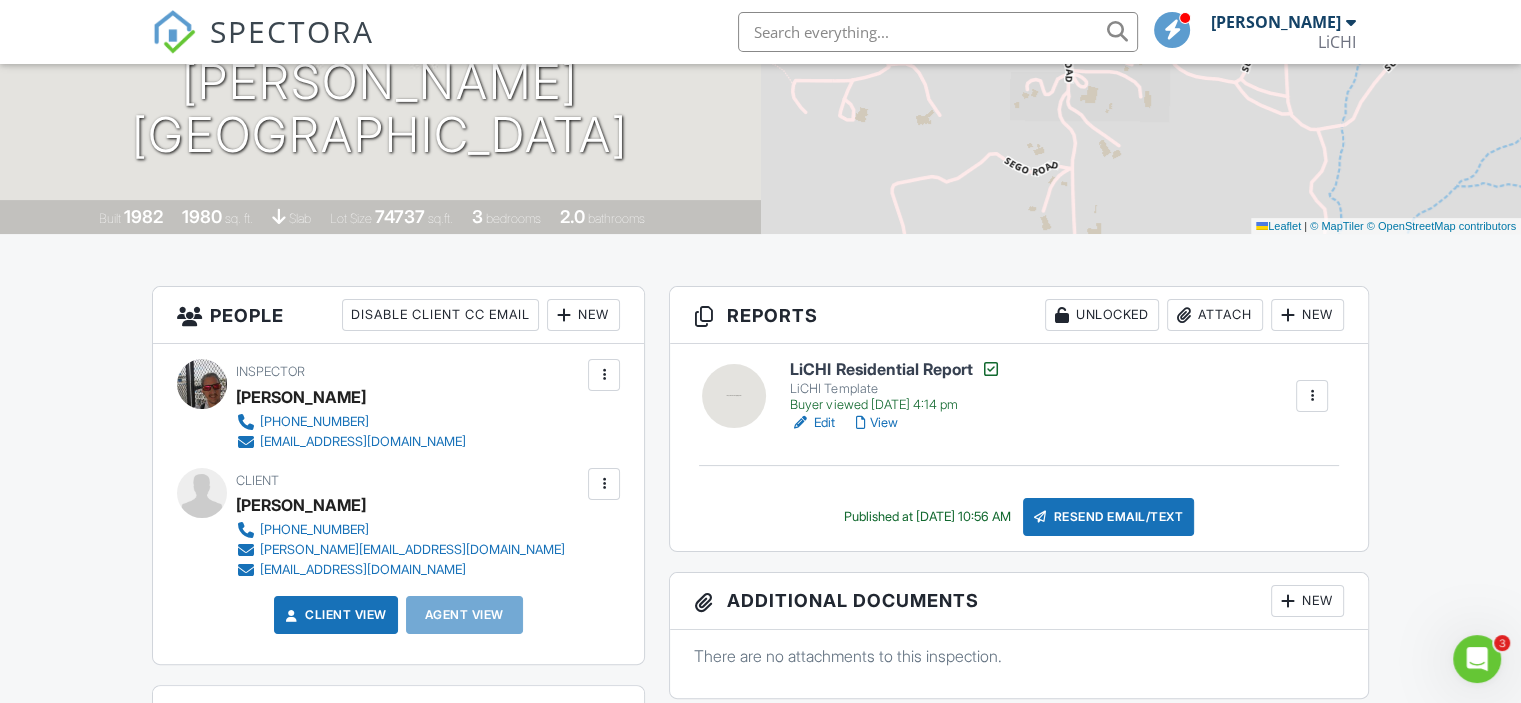 click on "View" at bounding box center (876, 423) 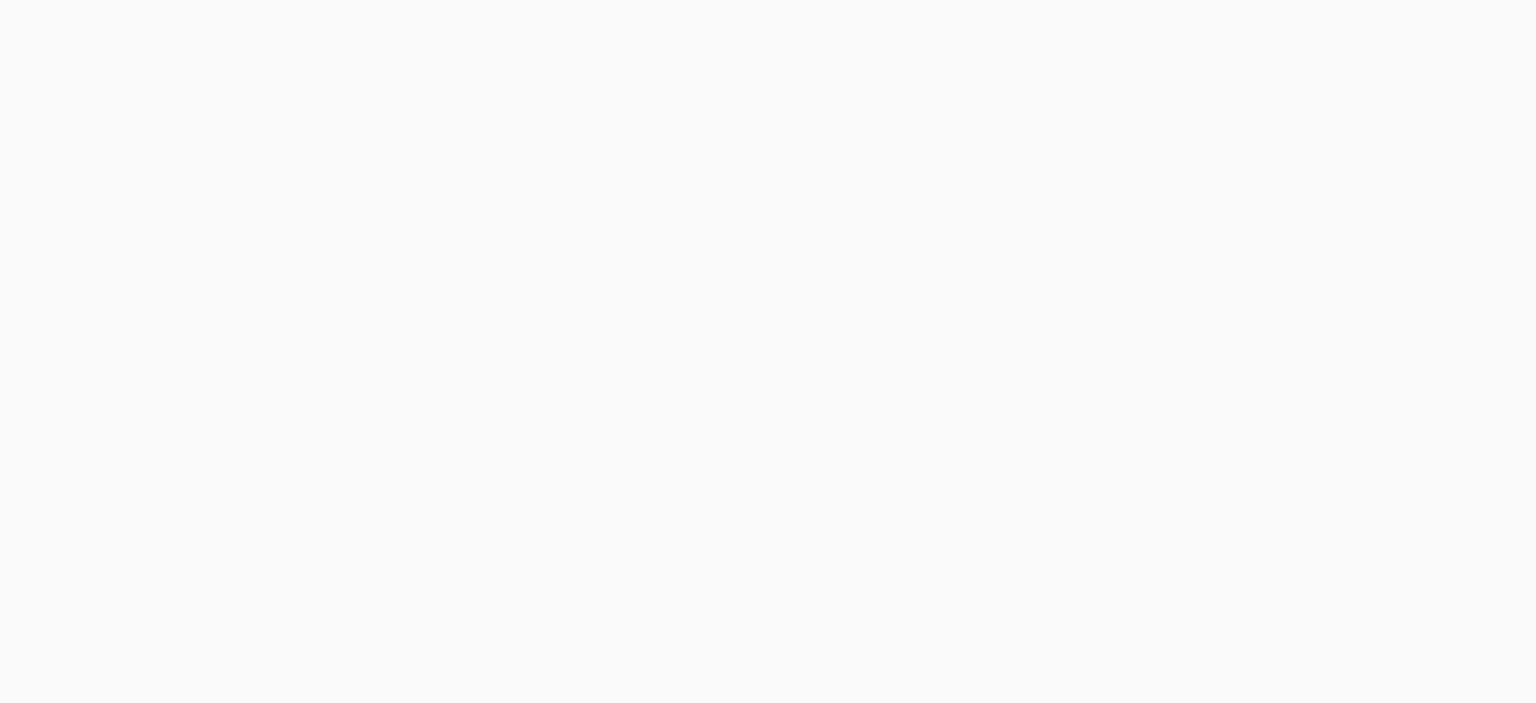 scroll, scrollTop: 0, scrollLeft: 0, axis: both 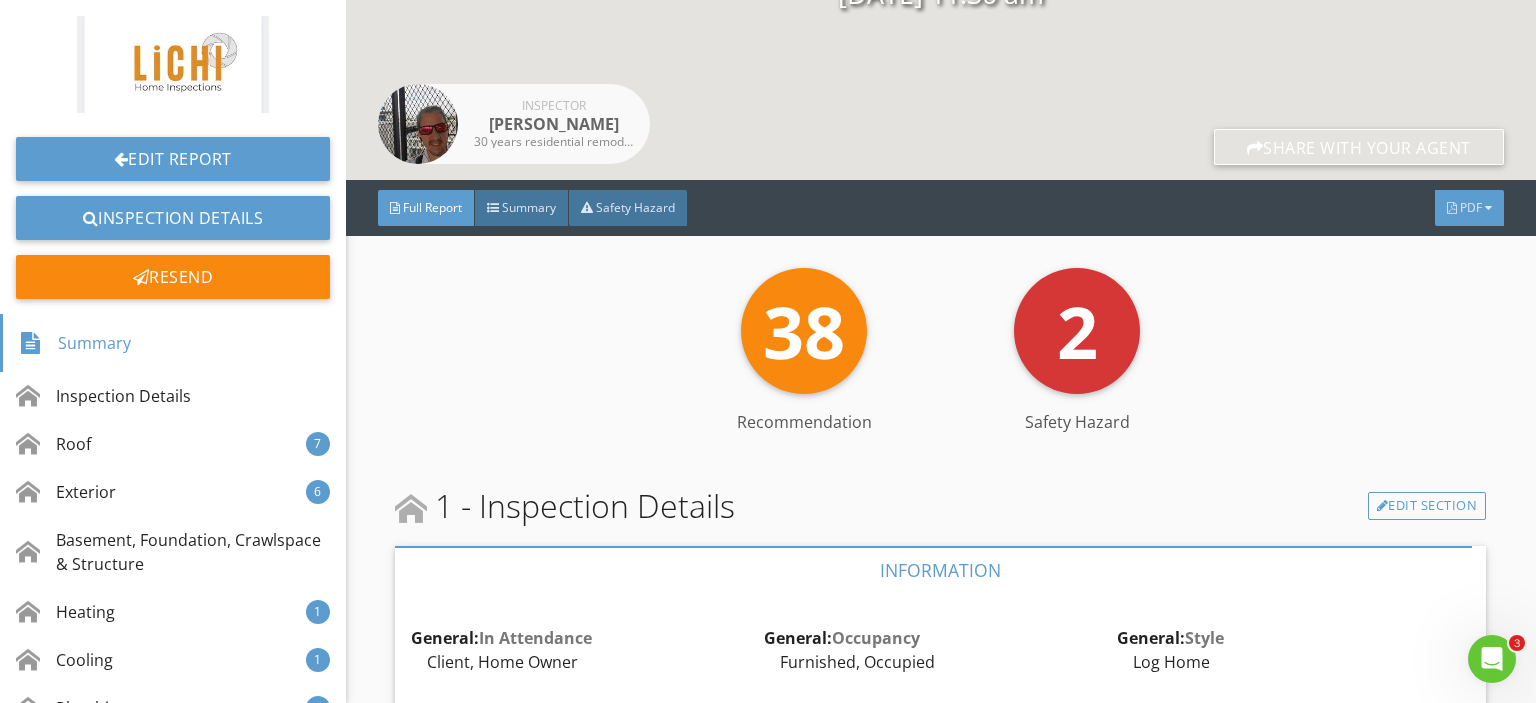 click on "PDF" at bounding box center [1471, 207] 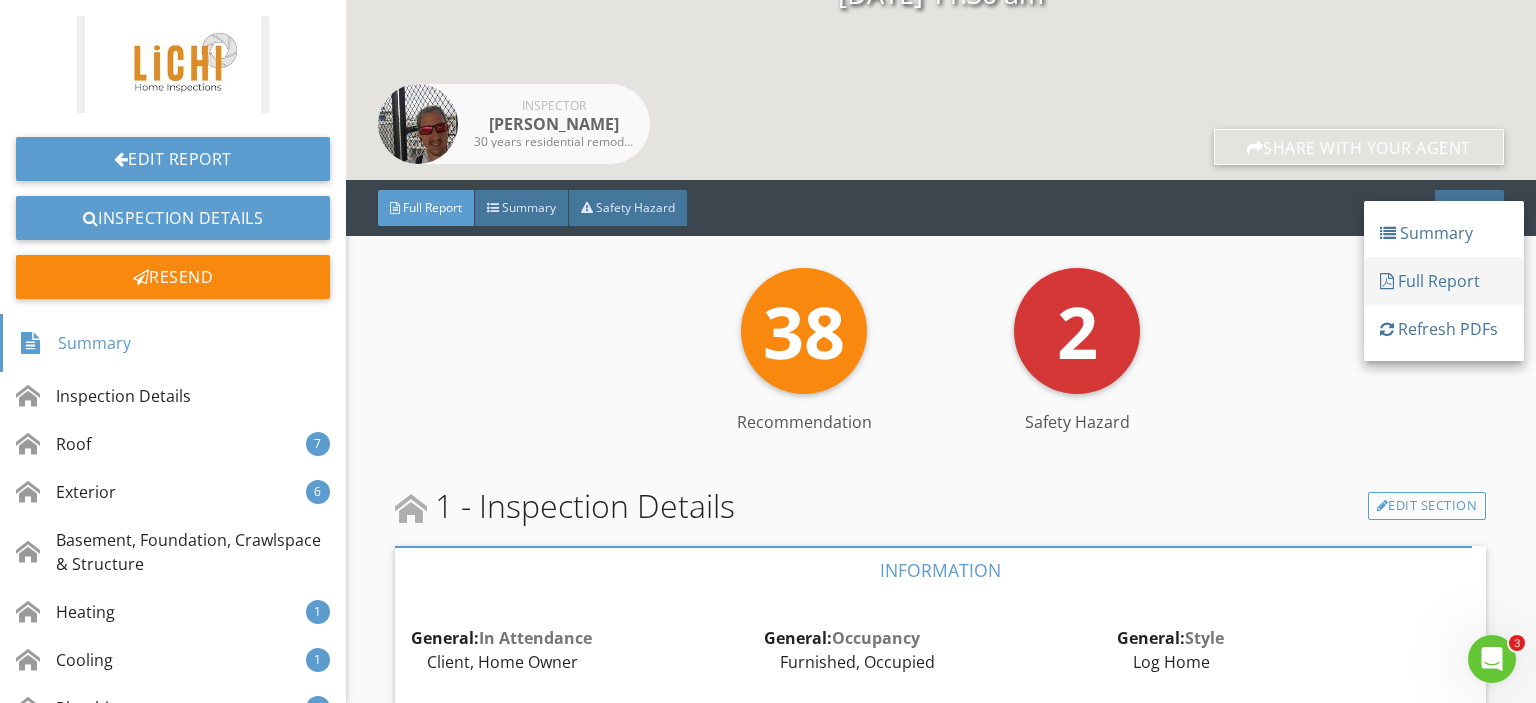 click on "Full Report" at bounding box center (1444, 281) 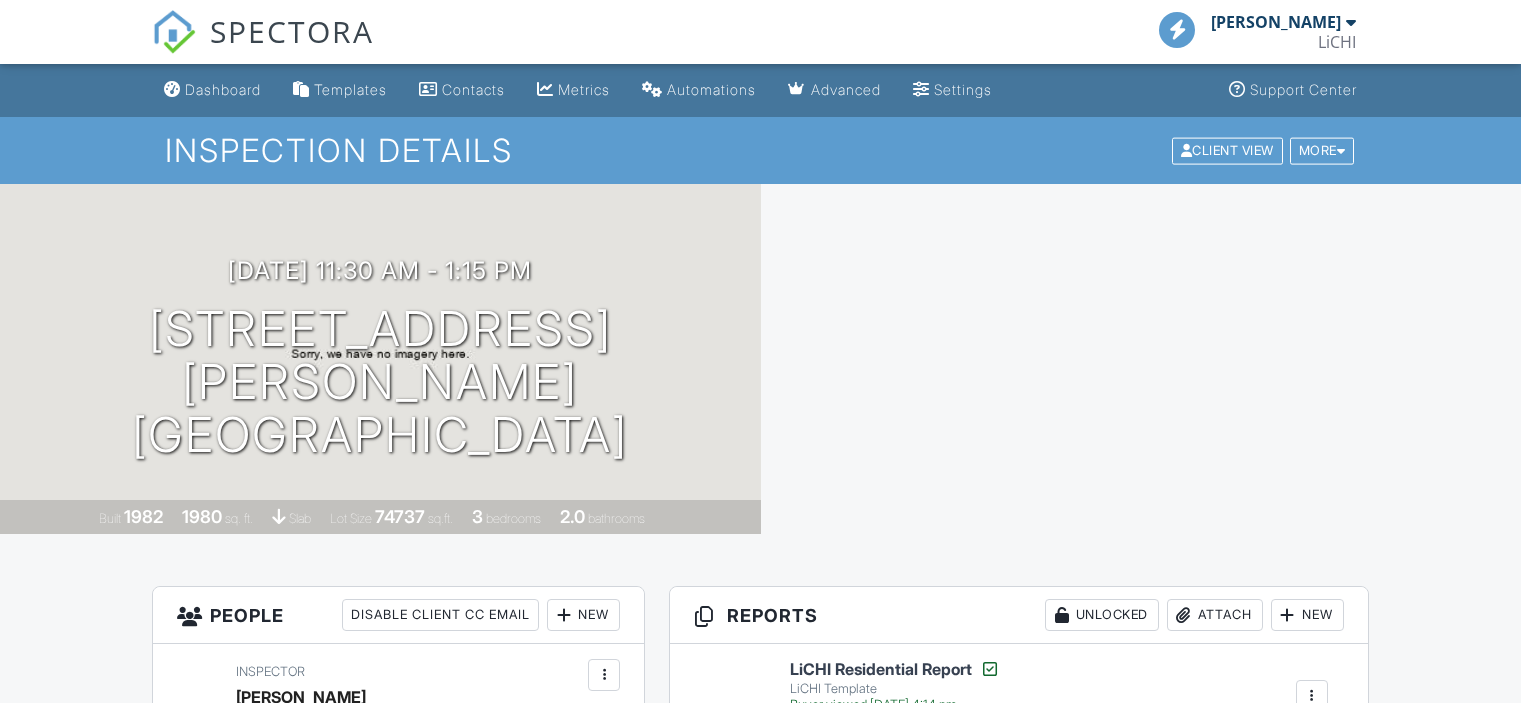 scroll, scrollTop: 300, scrollLeft: 0, axis: vertical 